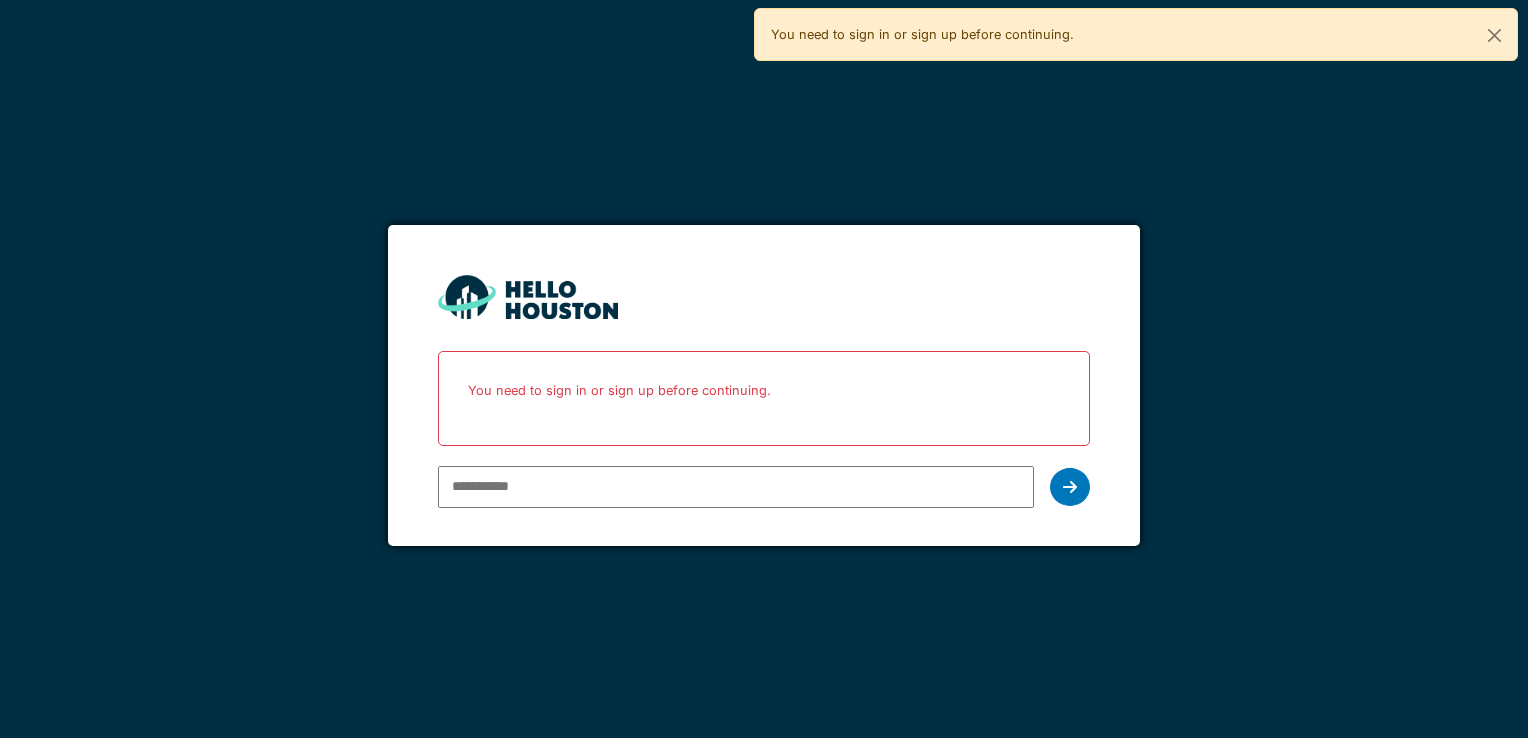 scroll, scrollTop: 0, scrollLeft: 0, axis: both 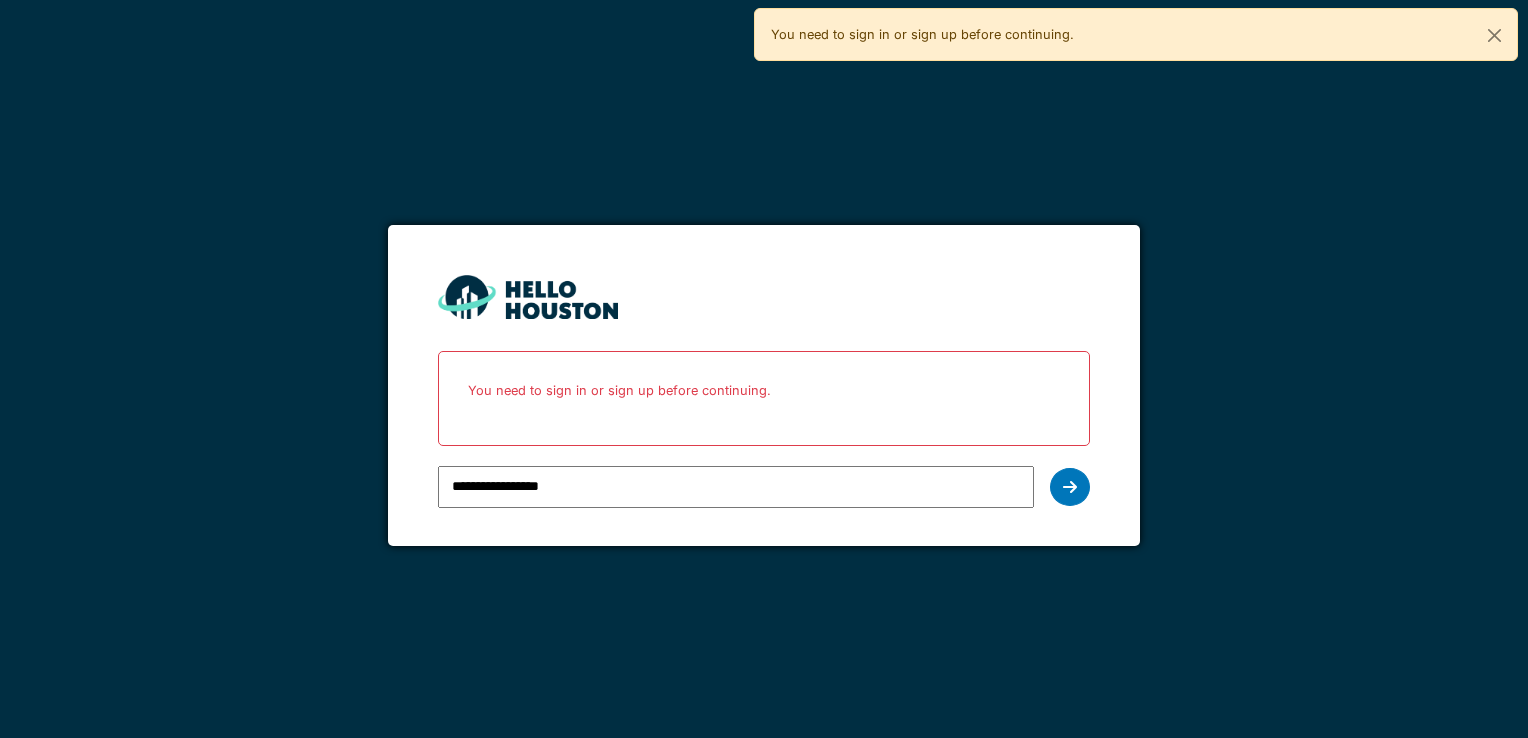 type on "**********" 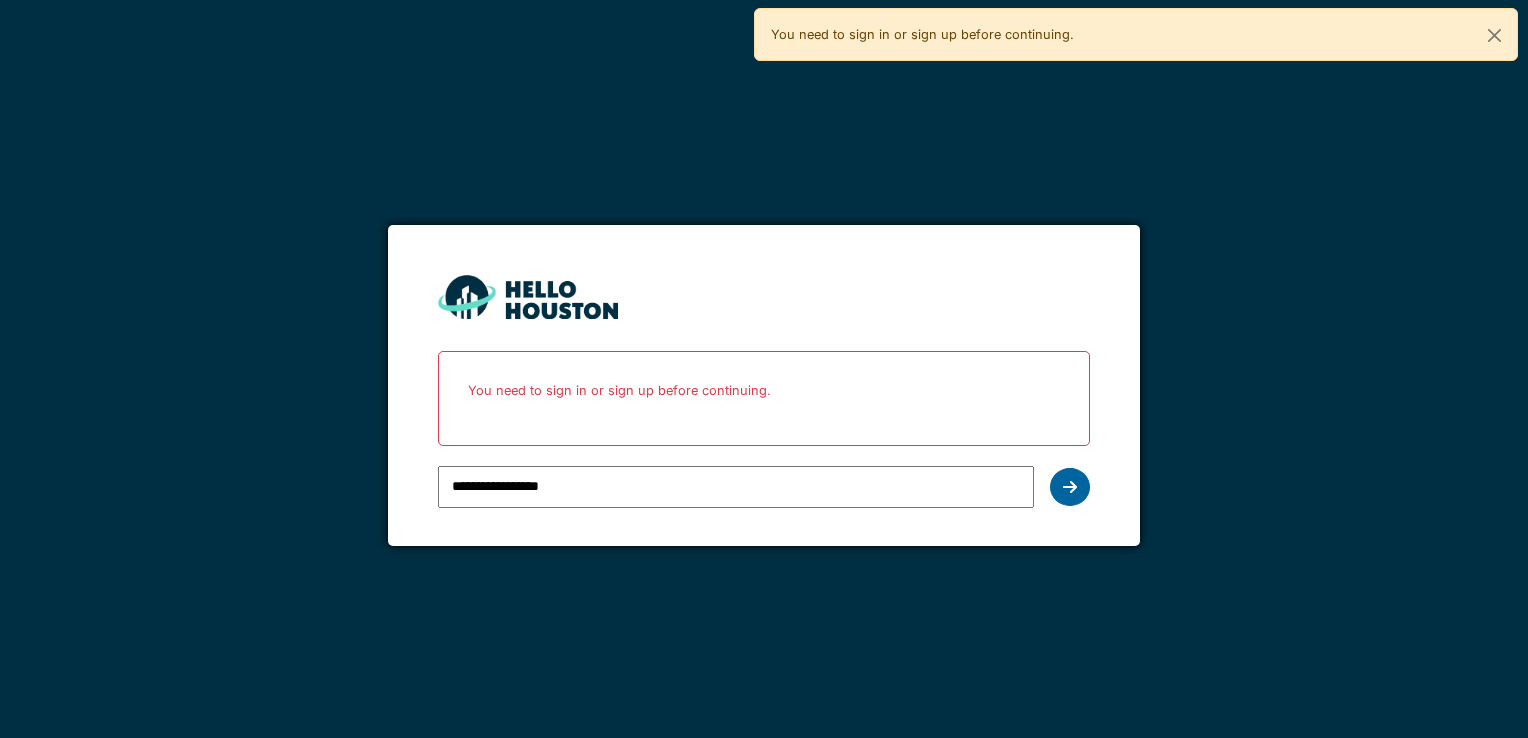 click at bounding box center (1070, 487) 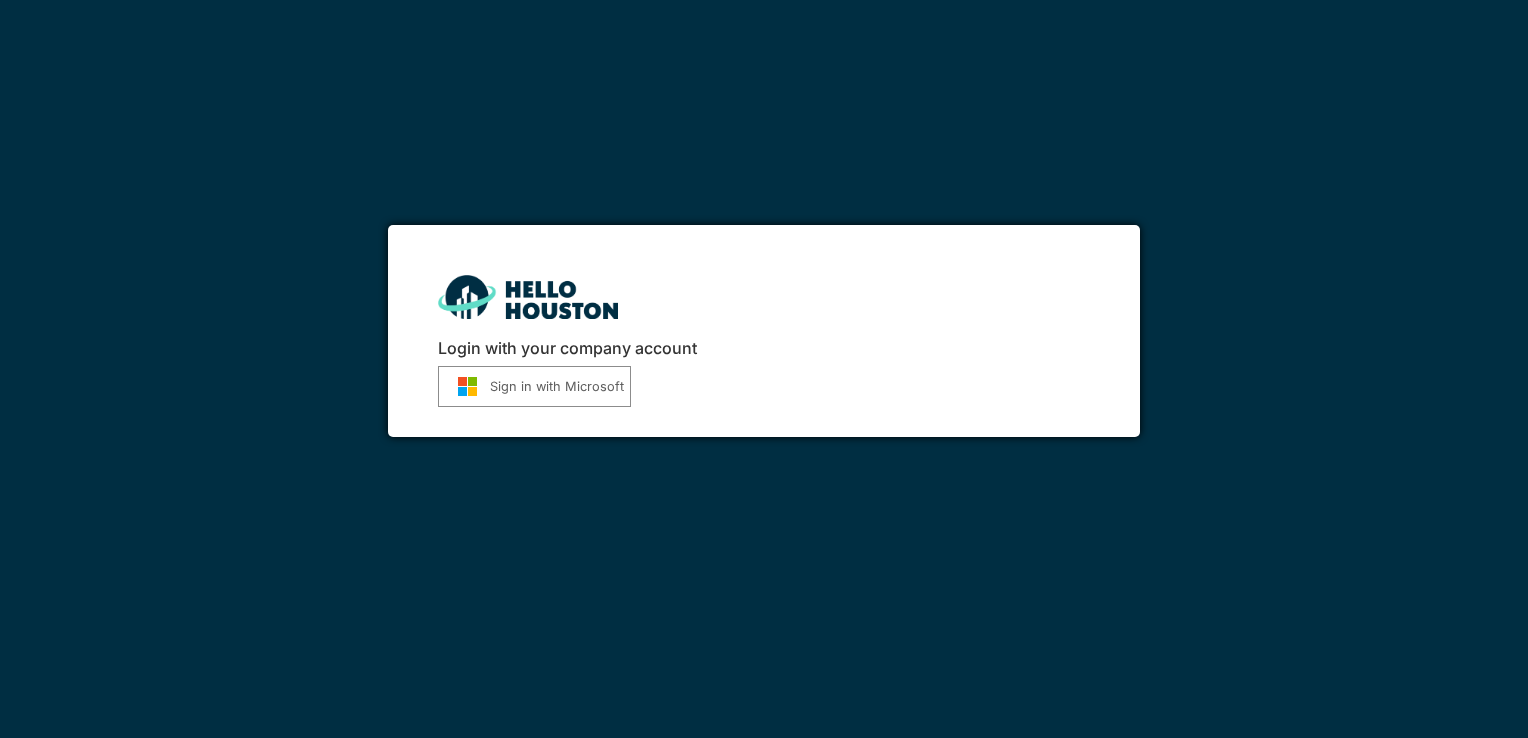 scroll, scrollTop: 0, scrollLeft: 0, axis: both 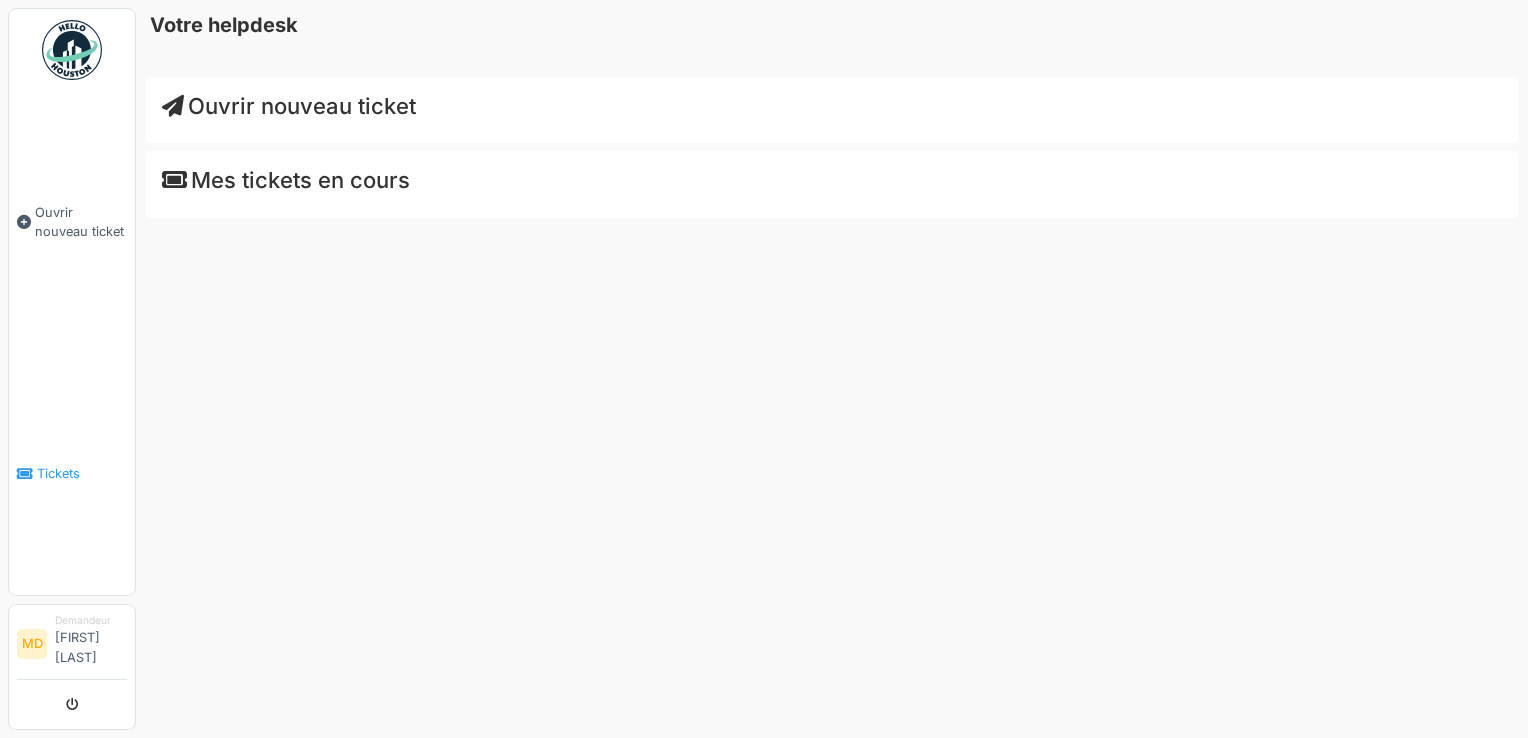 click at bounding box center [25, 474] 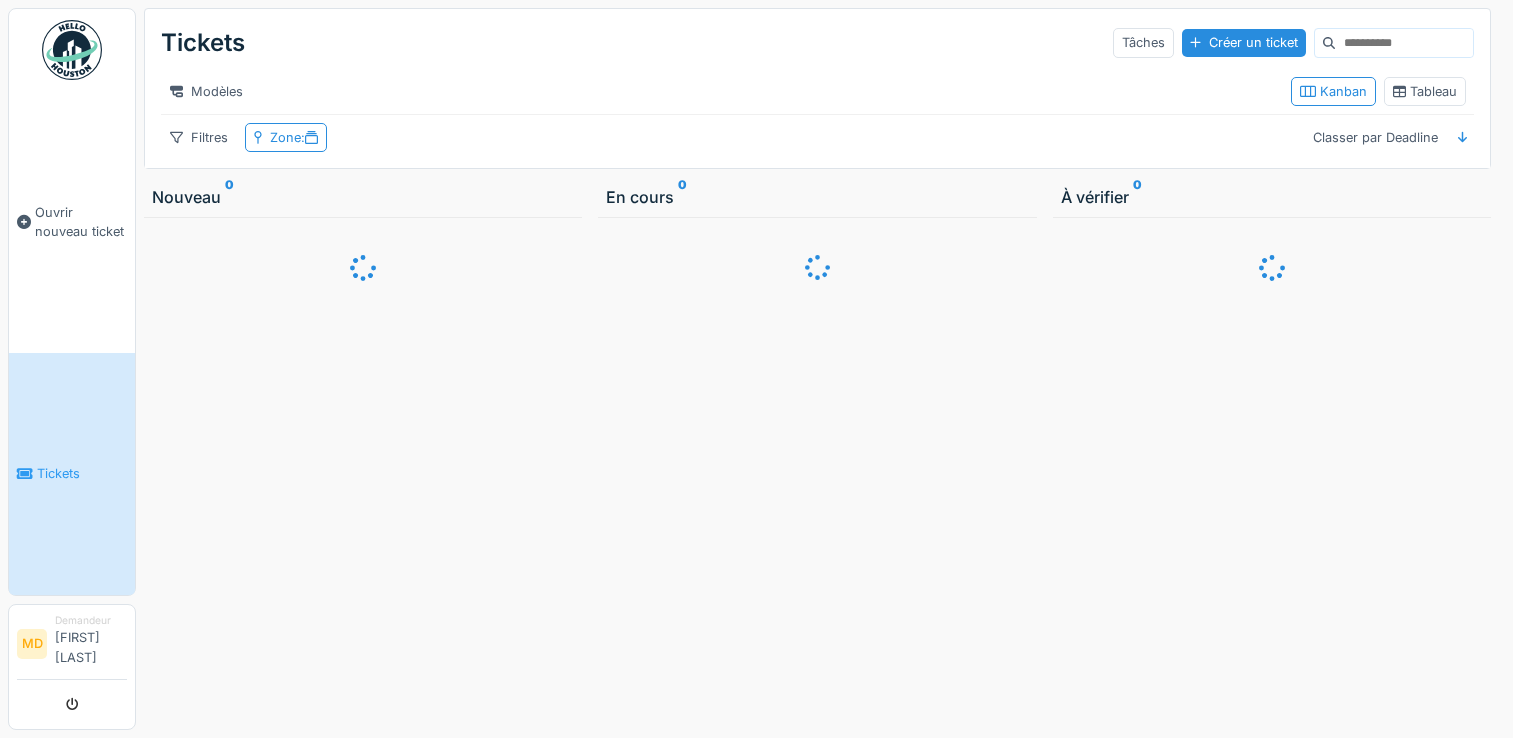 scroll, scrollTop: 0, scrollLeft: 0, axis: both 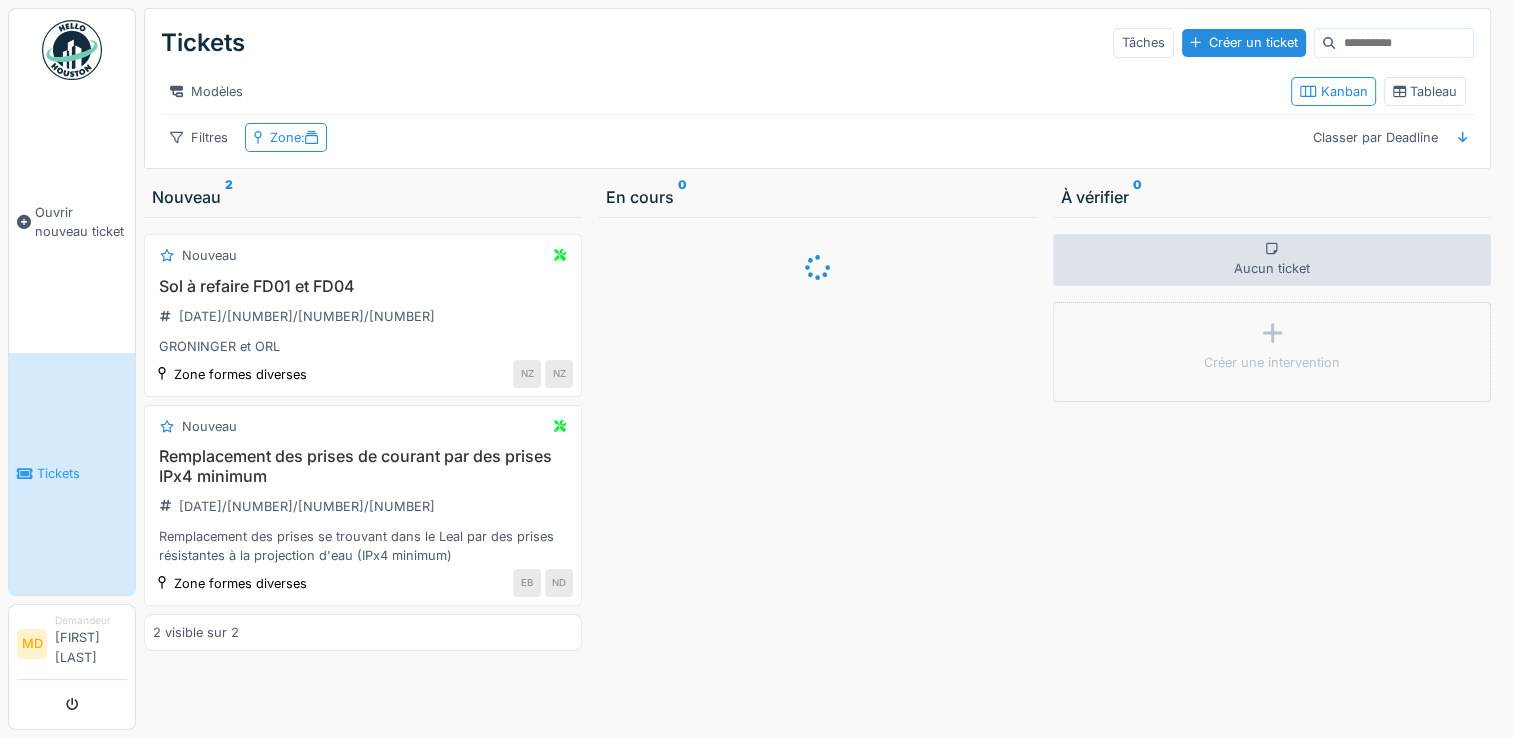 click on "Nouveau Sol à refaire FD01 et FD04 [DATE]/[NUMBER]/[NUMBER]/[NUMBER] GRONINGER et ORL Zone formes diverses NZ NZ" at bounding box center (363, 315) 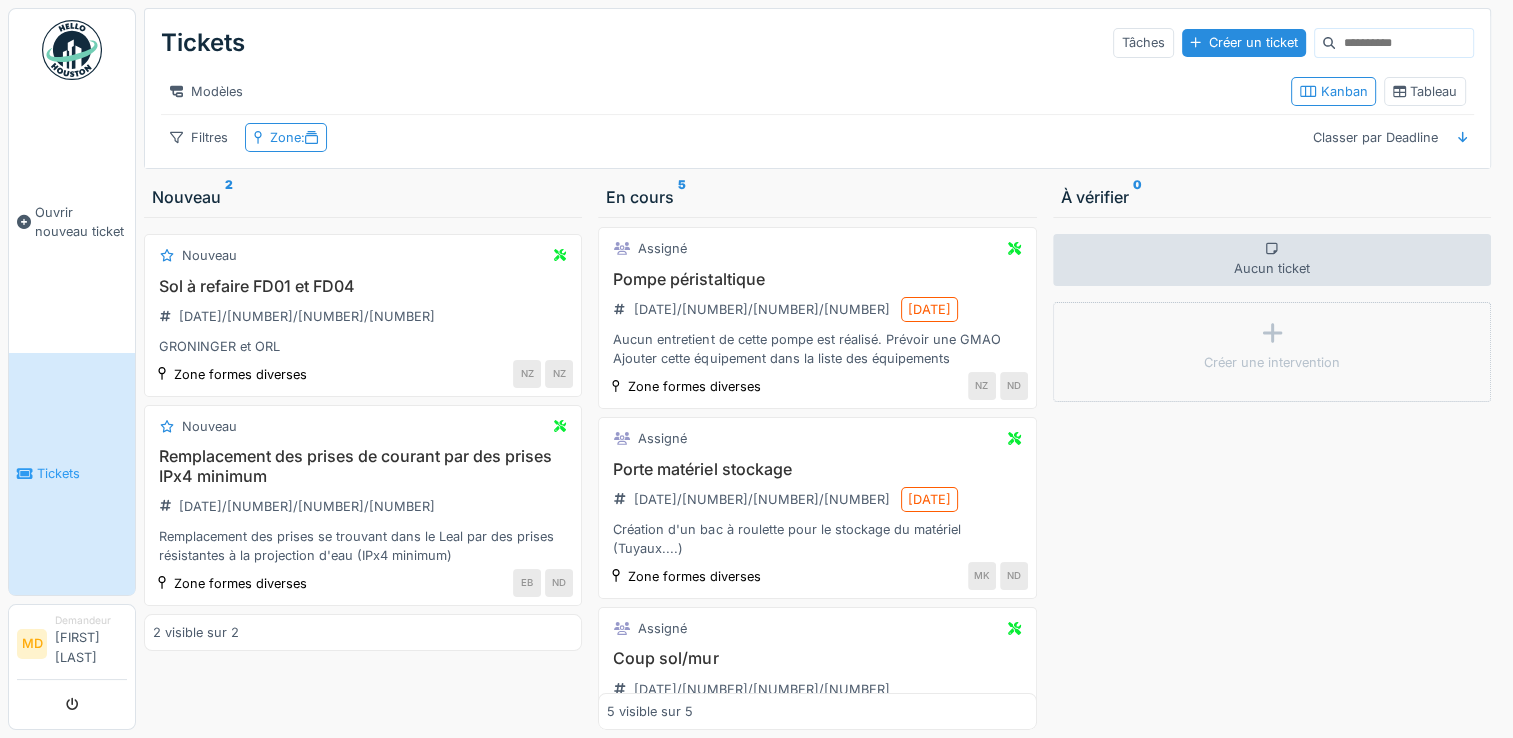 scroll, scrollTop: 0, scrollLeft: 0, axis: both 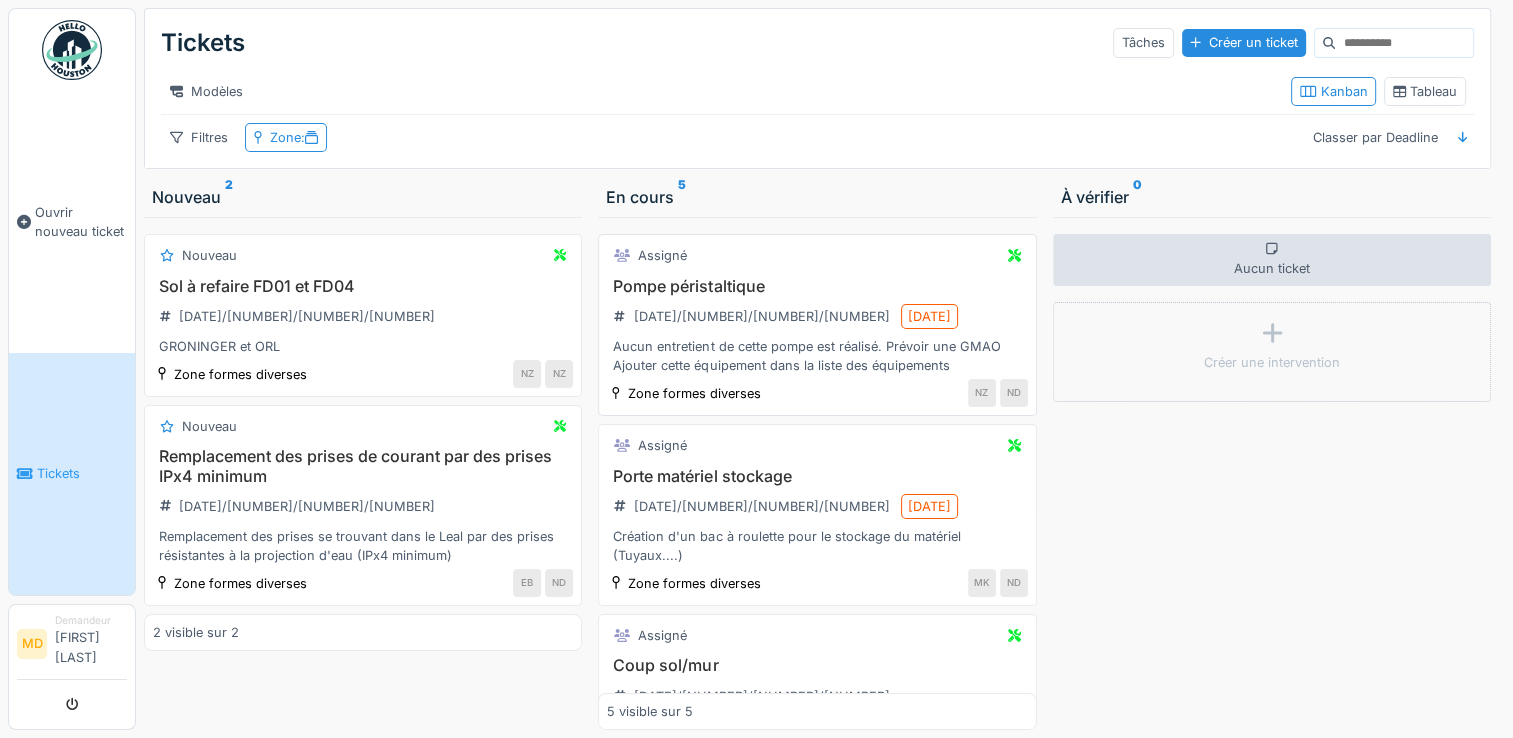 click on "Pompe péristaltique  2024/04/408/00010 30/11/2024 Aucun entretient de cette pompe est réalisé. Prévoir une GMAO
Ajouter cette équipement dans la liste des équipements" at bounding box center [817, 326] 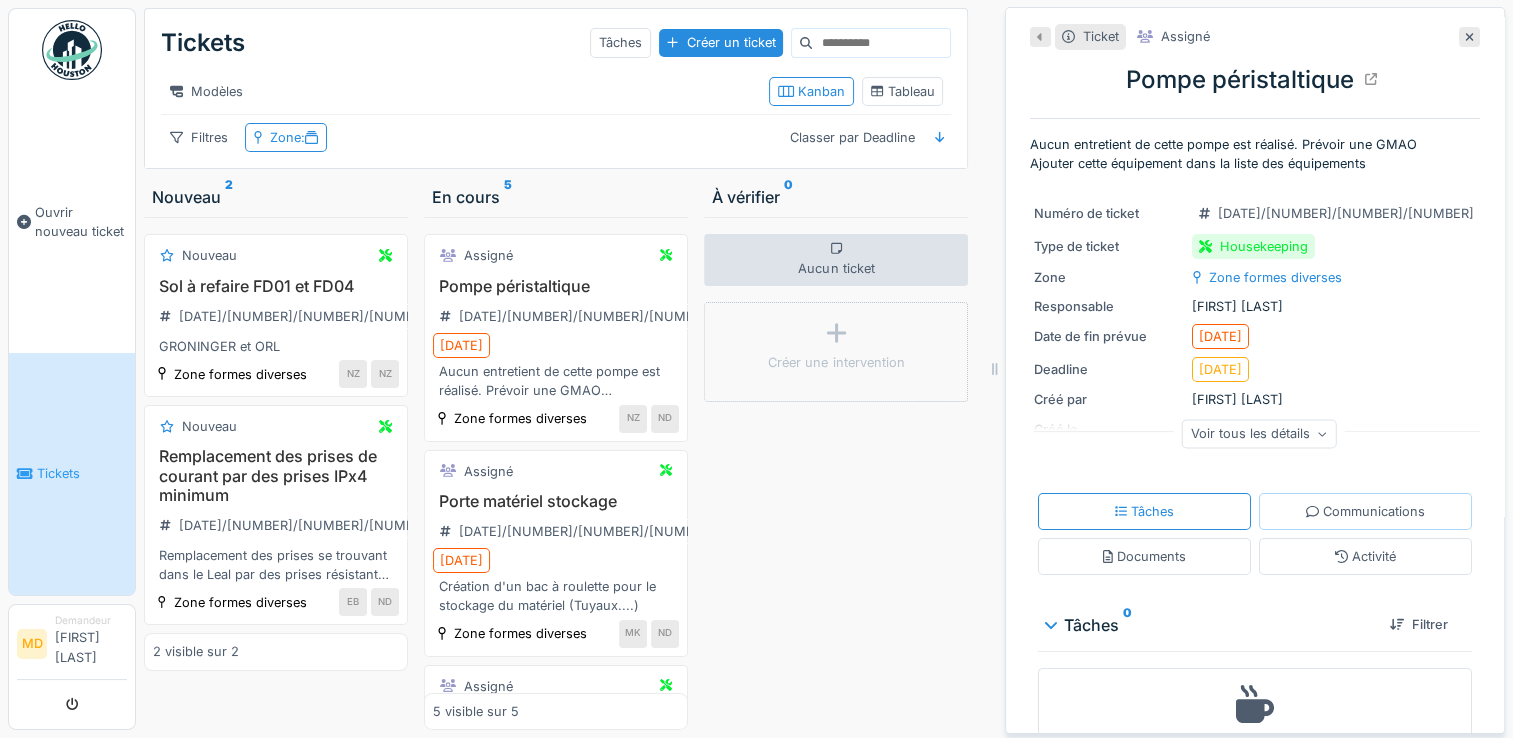 click on "Communications" at bounding box center [1365, 511] 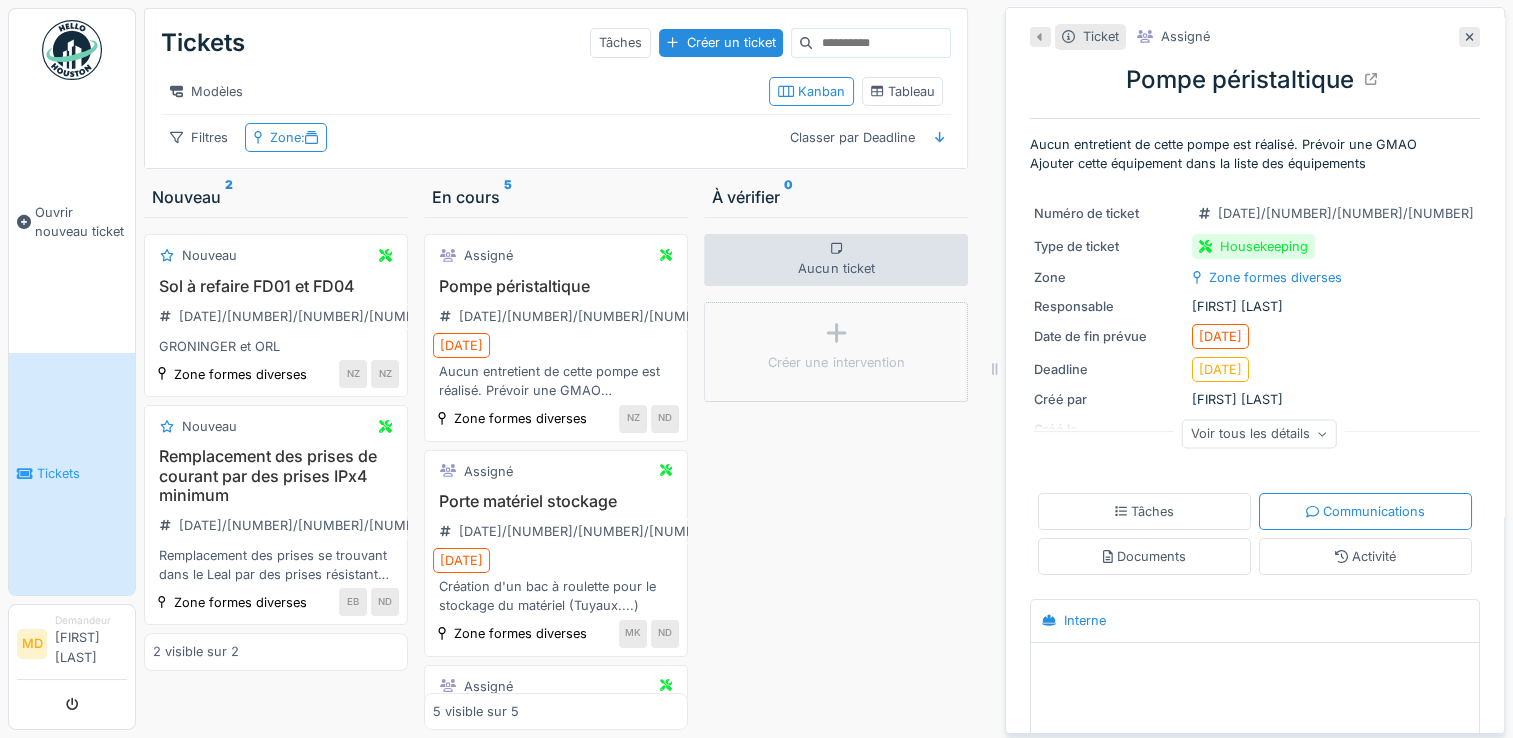 scroll, scrollTop: 15, scrollLeft: 0, axis: vertical 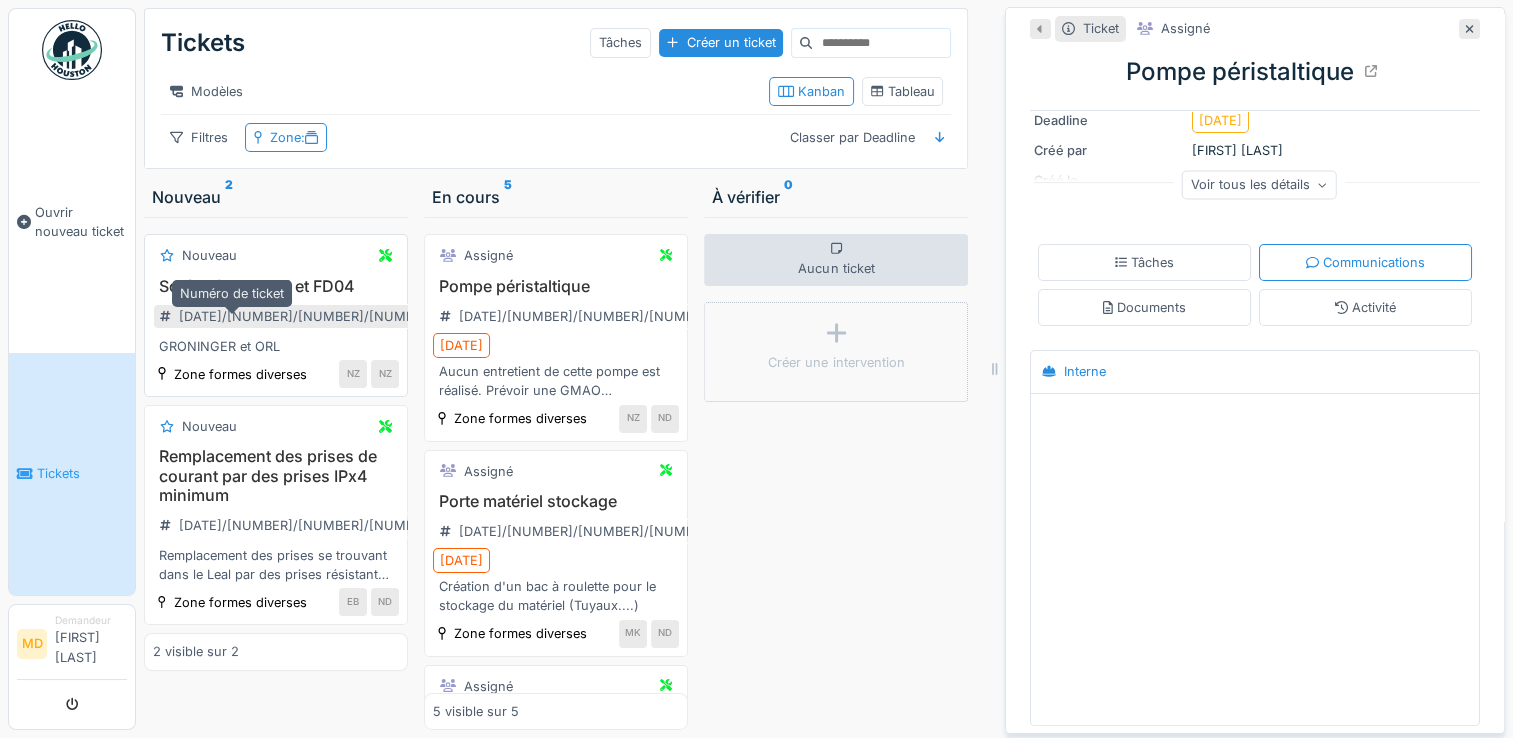 click on "2025/04/408/00230" at bounding box center [307, 316] 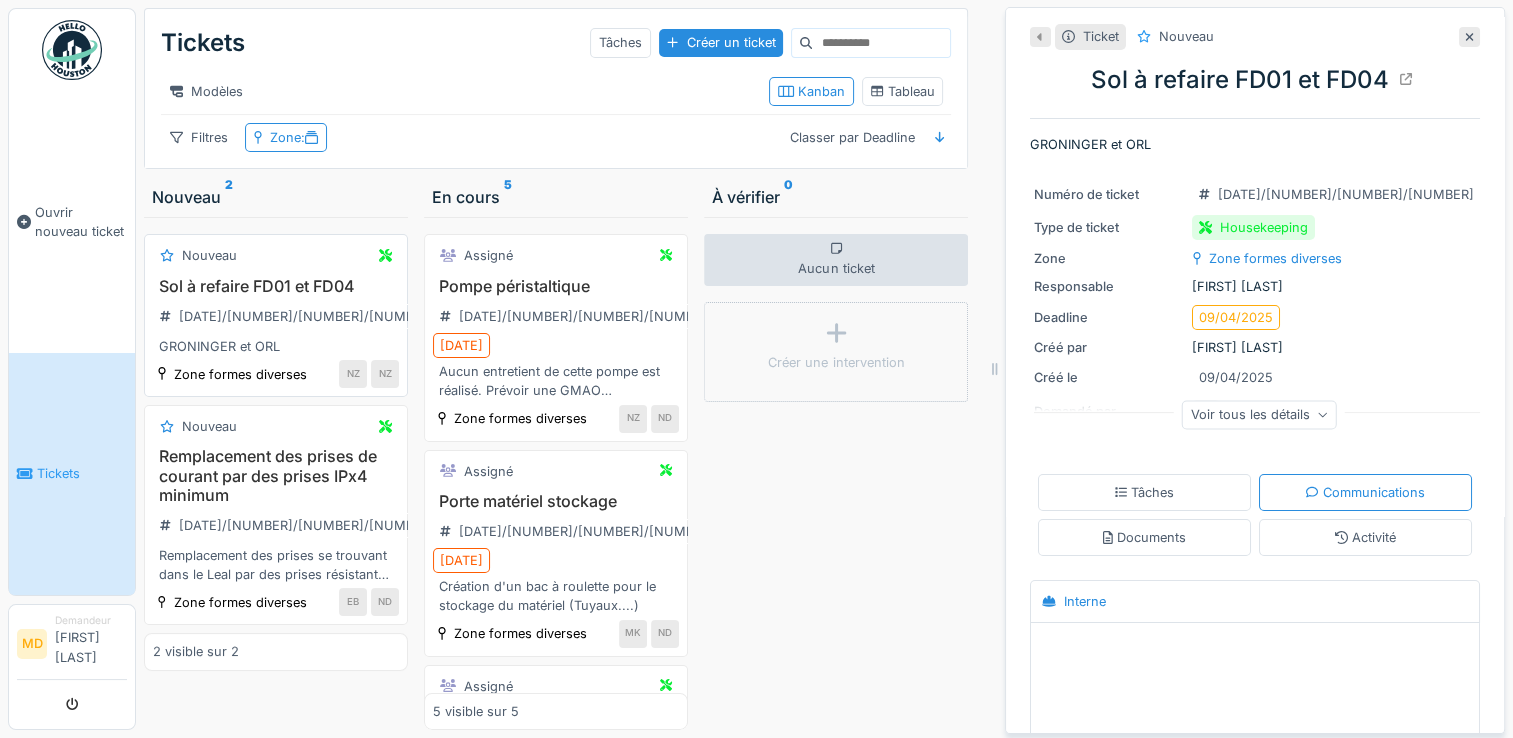 click on "Sol à refaire FD01 et FD04 2025/04/408/00230 GRONINGER et ORL" at bounding box center (276, 317) 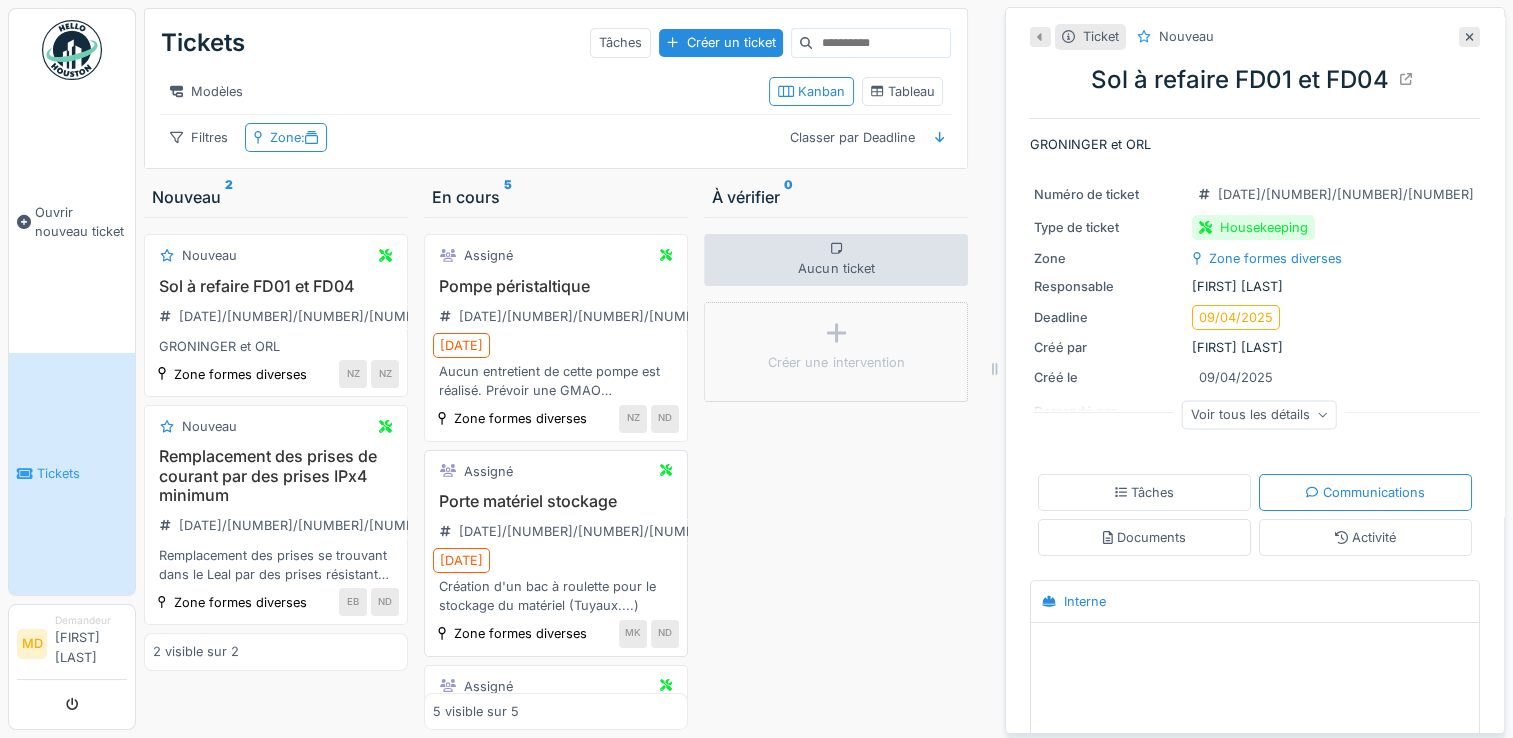 click on "Porte matériel stockage" at bounding box center (556, 501) 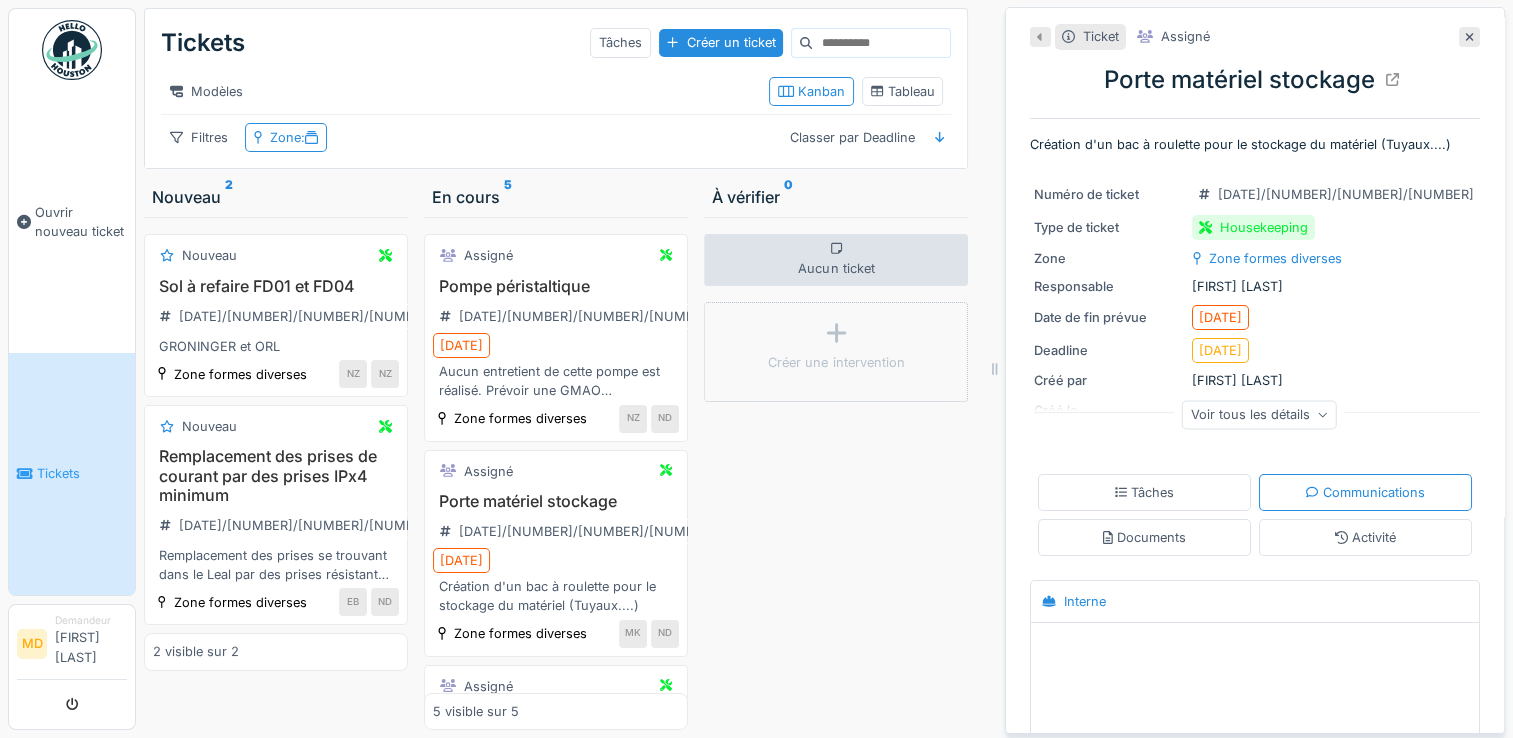 click on "Communications" at bounding box center [1365, 492] 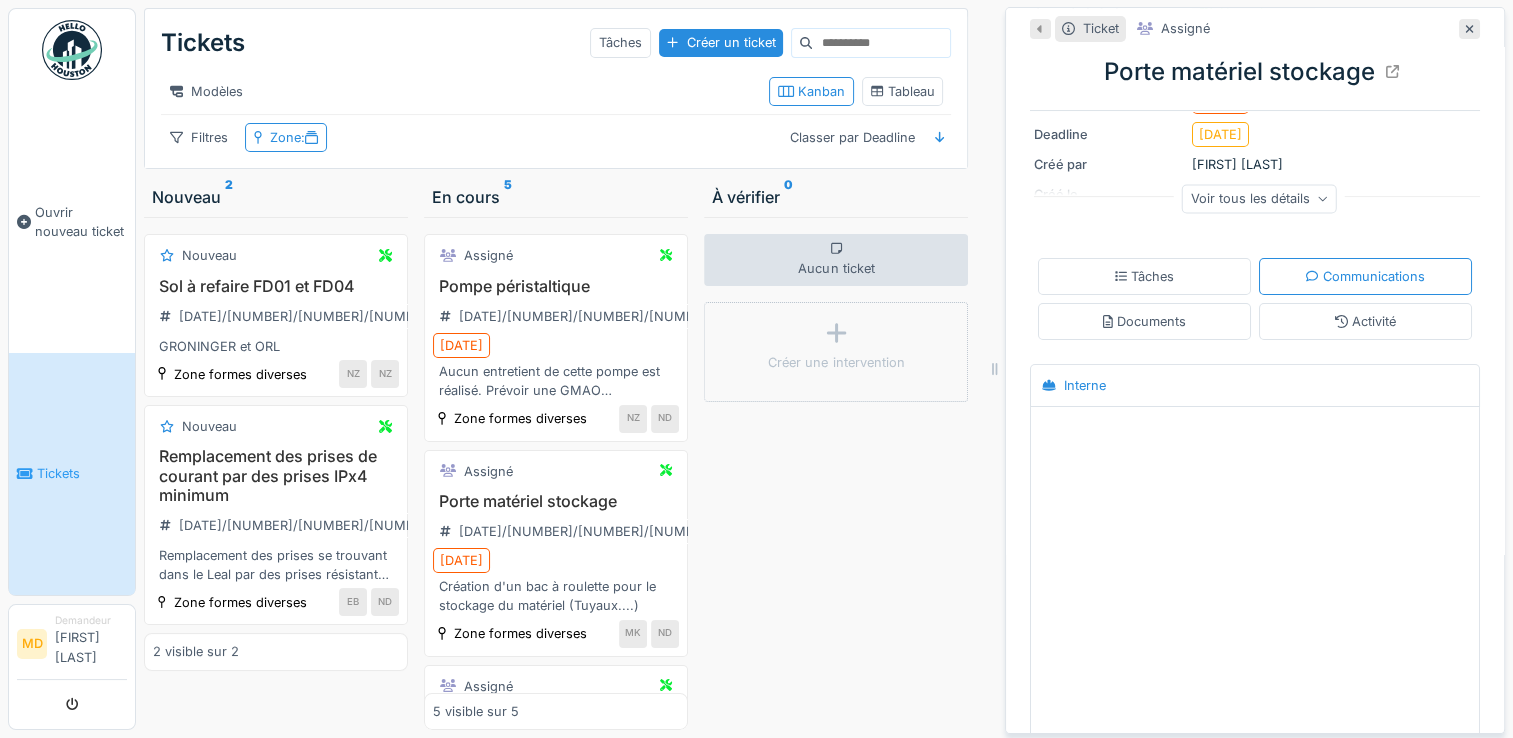 scroll, scrollTop: 230, scrollLeft: 0, axis: vertical 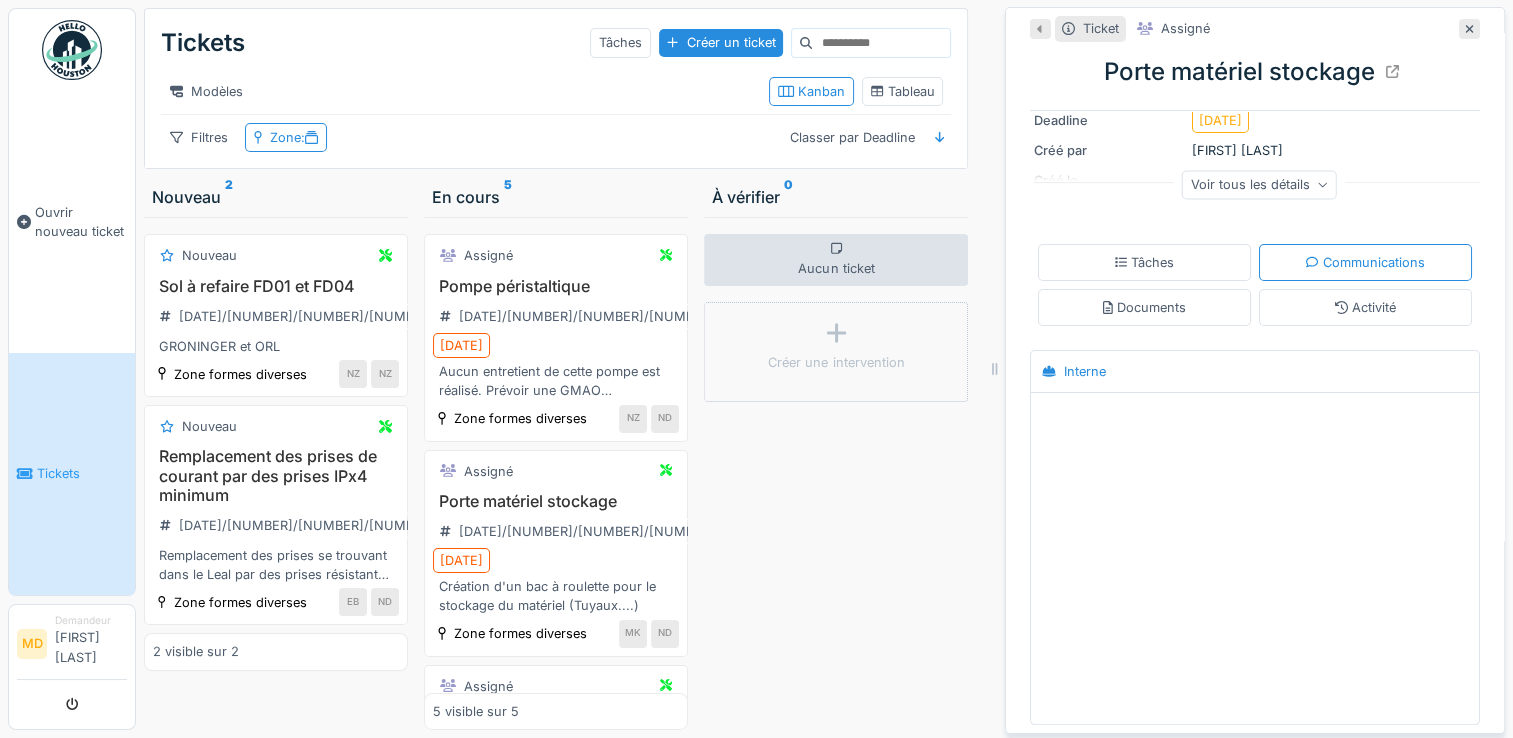 drag, startPoint x: 1348, startPoint y: 461, endPoint x: 824, endPoint y: 249, distance: 565.261 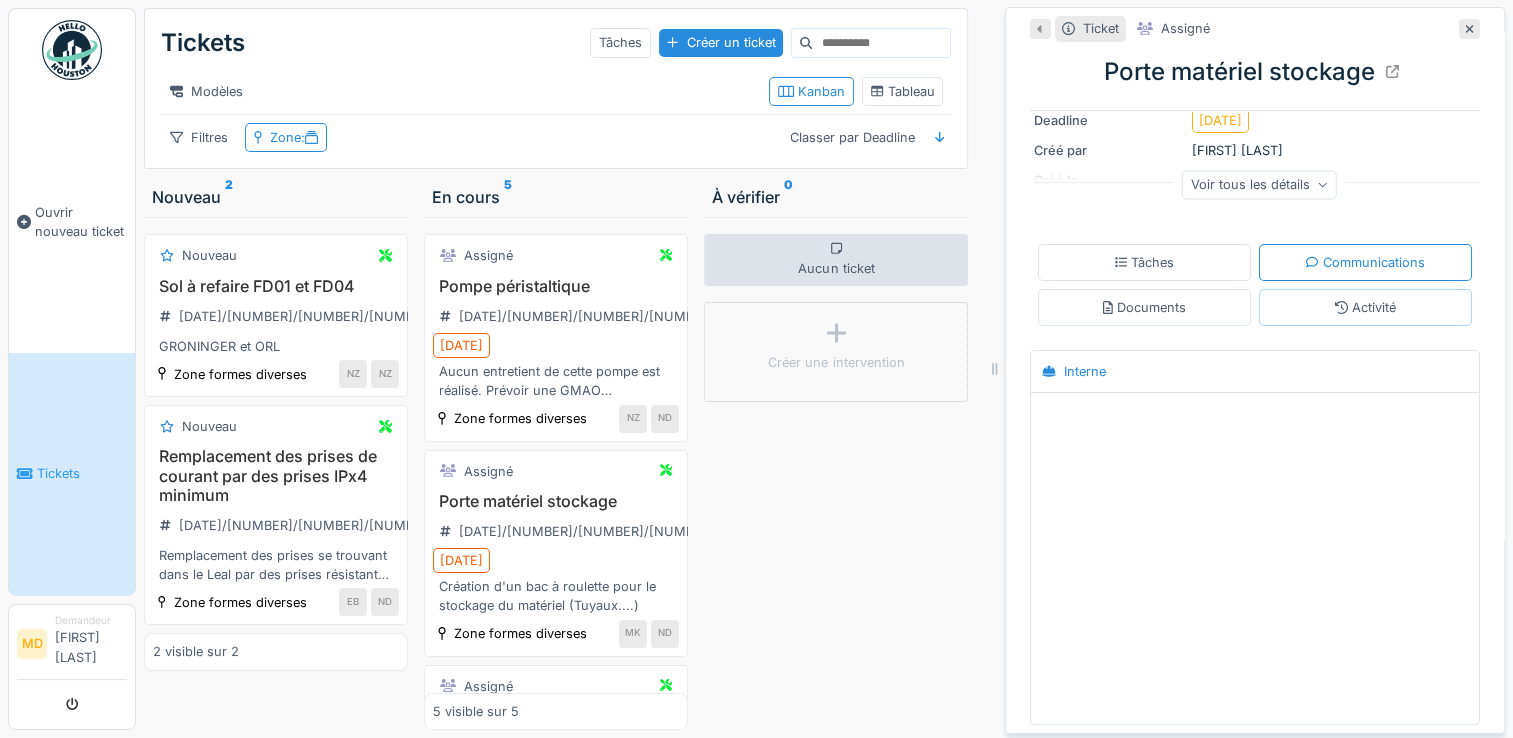 click on "Activité" at bounding box center [1365, 307] 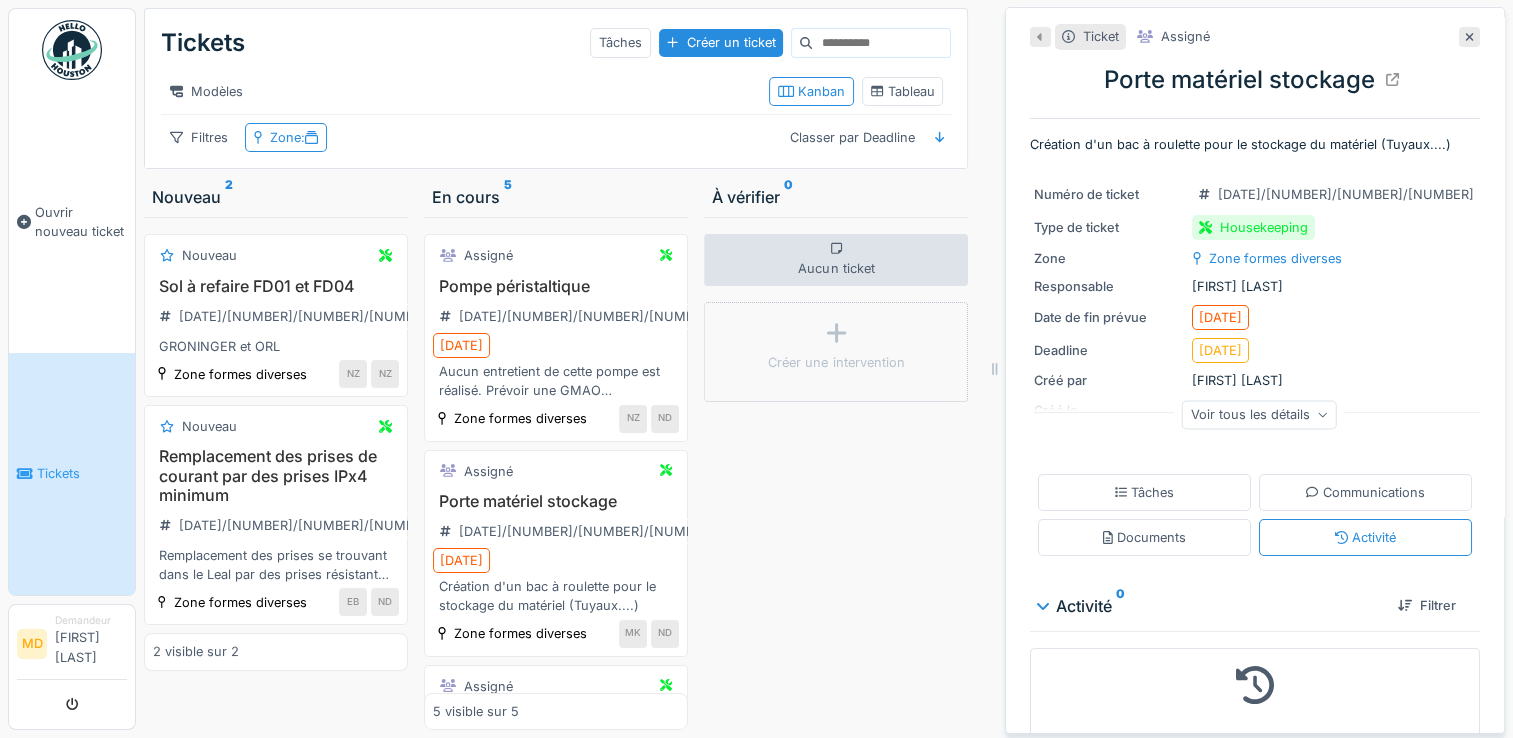 click on "En cours 5 Assigné Pompe péristaltique  2024/04/408/00010 30/11/2024 Aucun entretient de cette pompe est réalisé. Prévoir une GMAO
Ajouter cette équipement dans la liste des équipements  Zone formes diverses NZ ND Assigné Porte matériel stockage 2024/06/408/00160 31/12/2024 Création d'un bac à roulette pour le stockage du matériel (Tuyaux....) Zone formes diverses MK ND Assigné Coup sol/mur 2025/01/408/00011 Coup diffèrent endroit voir photo Zone formes diverses MK ND Assigné Support mural pour sac d'emballage 2025/02/408/00060 voir photo pour exemple (voir Maitè ou KGE) Zone formes diverses NZ ND Assigné Pompe de transfert 2025/05/408/00287 Goupille a changer voir photo Zone formes diverses MK ND 5 visible sur 5" at bounding box center [556, 457] 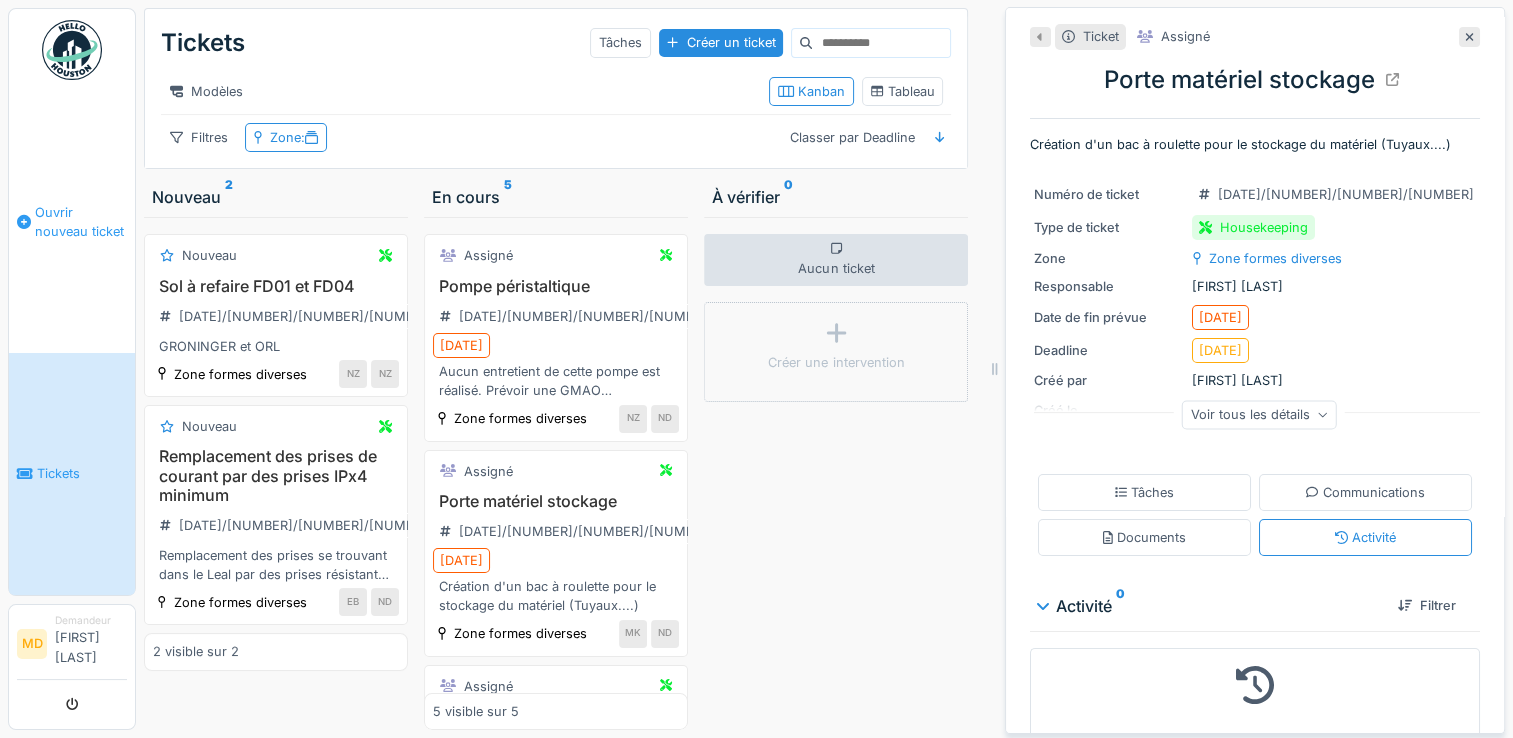 click on "Ouvrir nouveau ticket" at bounding box center (72, 222) 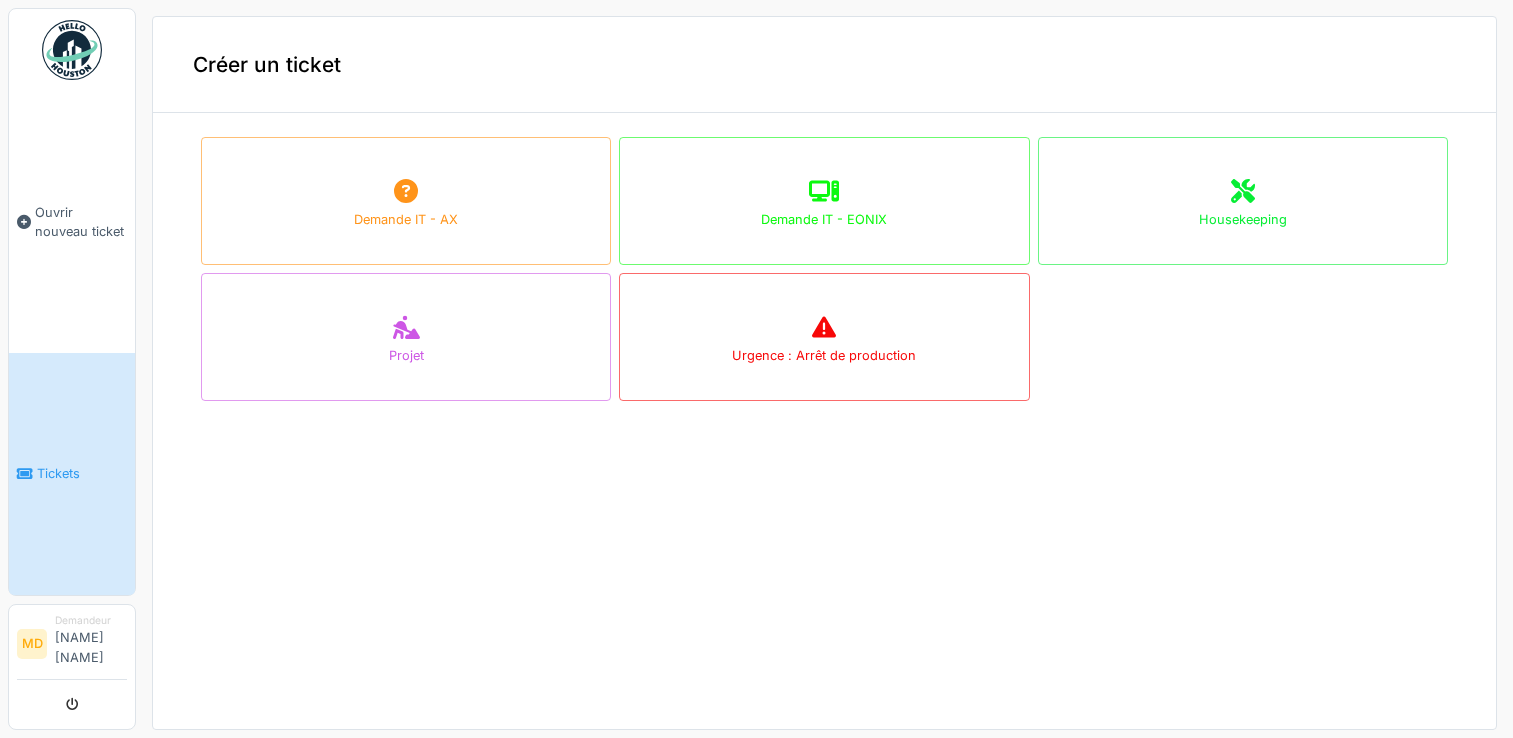 scroll, scrollTop: 0, scrollLeft: 0, axis: both 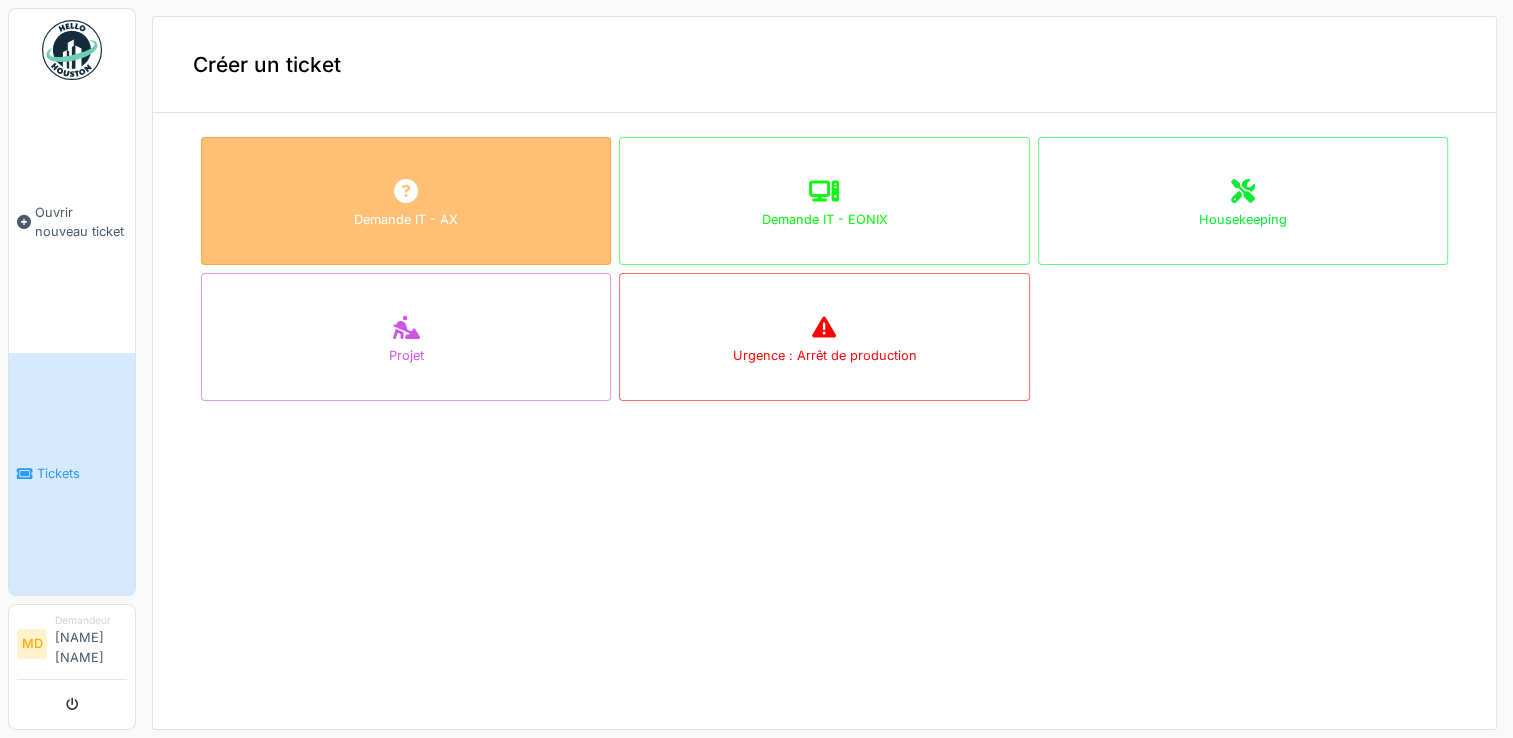 click on "Demande IT - AX" at bounding box center [406, 201] 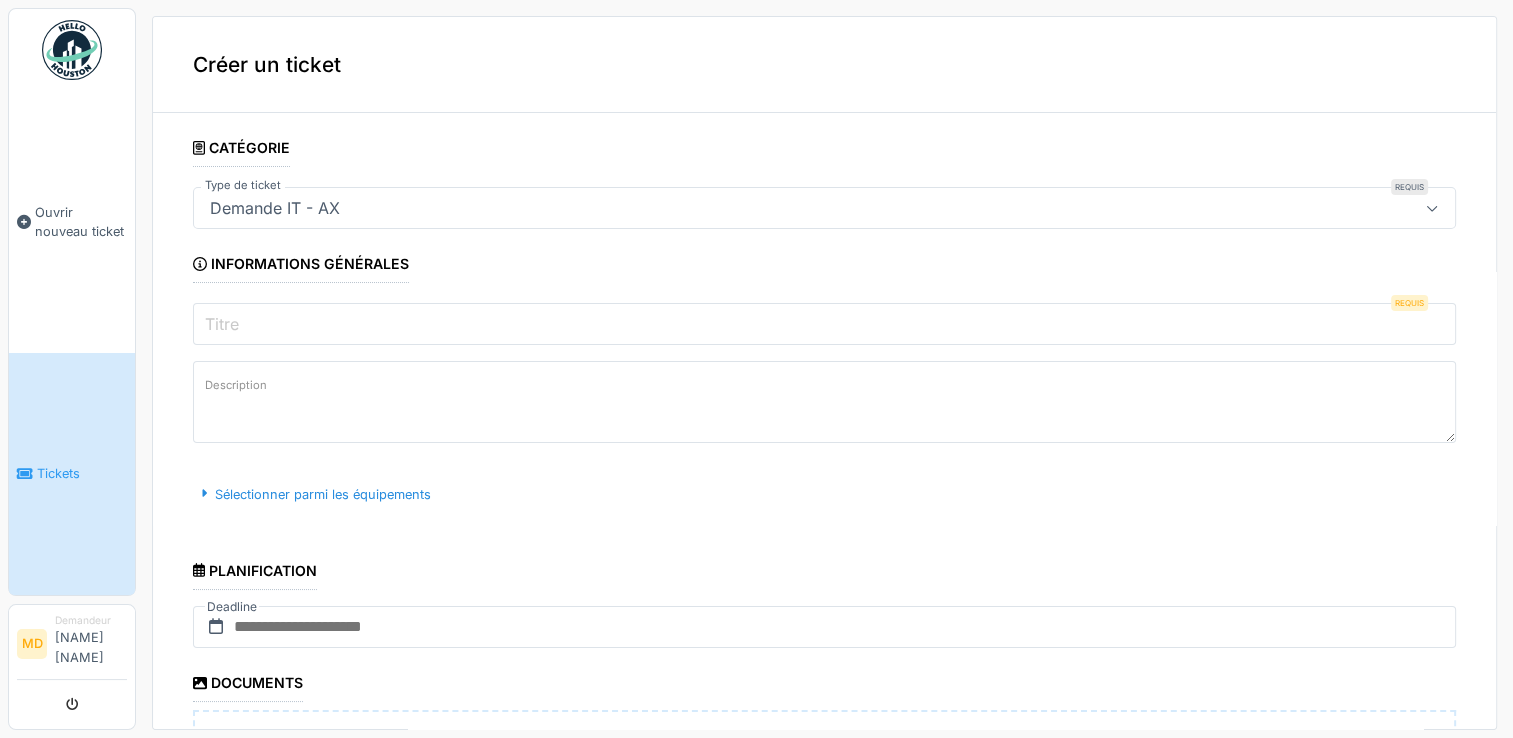 click on "Titre" at bounding box center [824, 324] 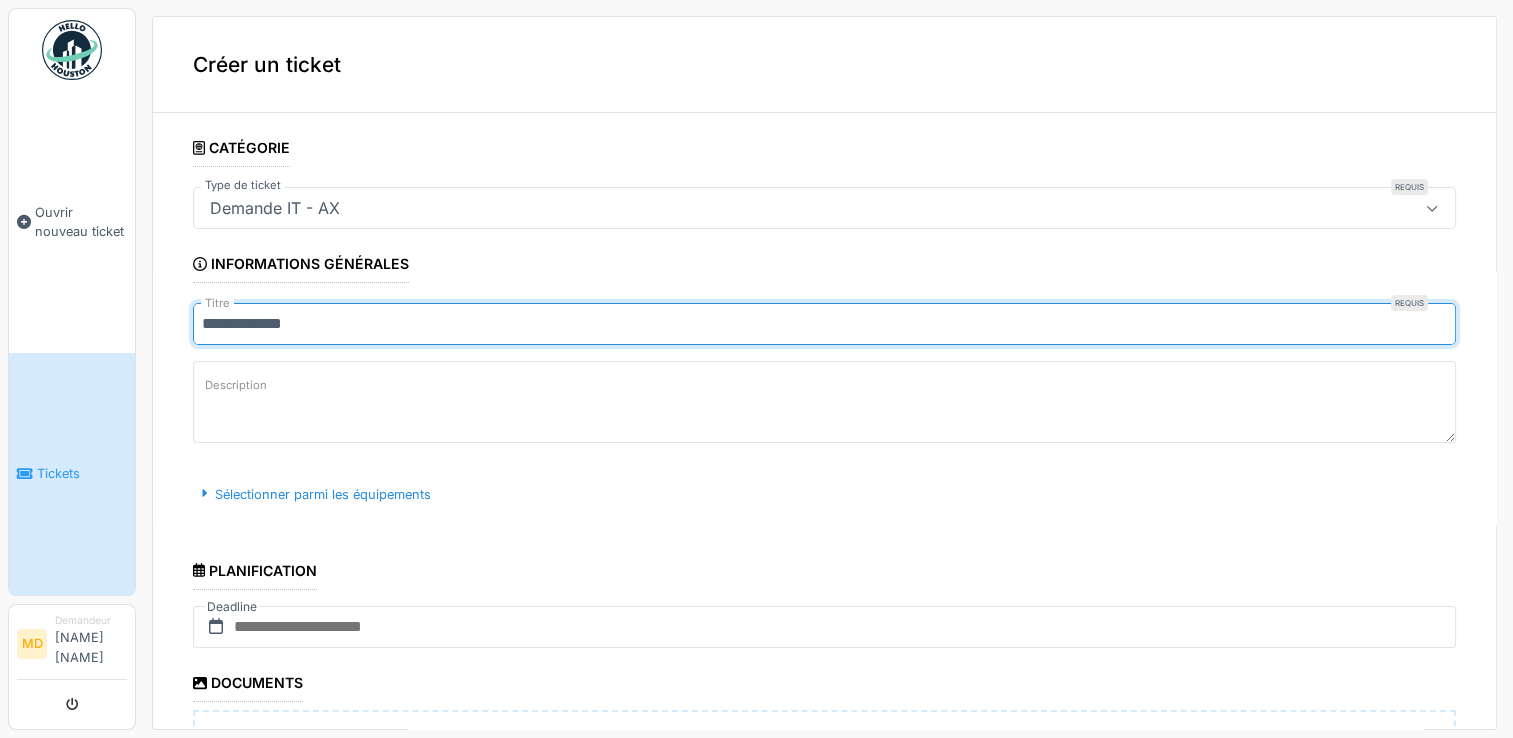 type on "**********" 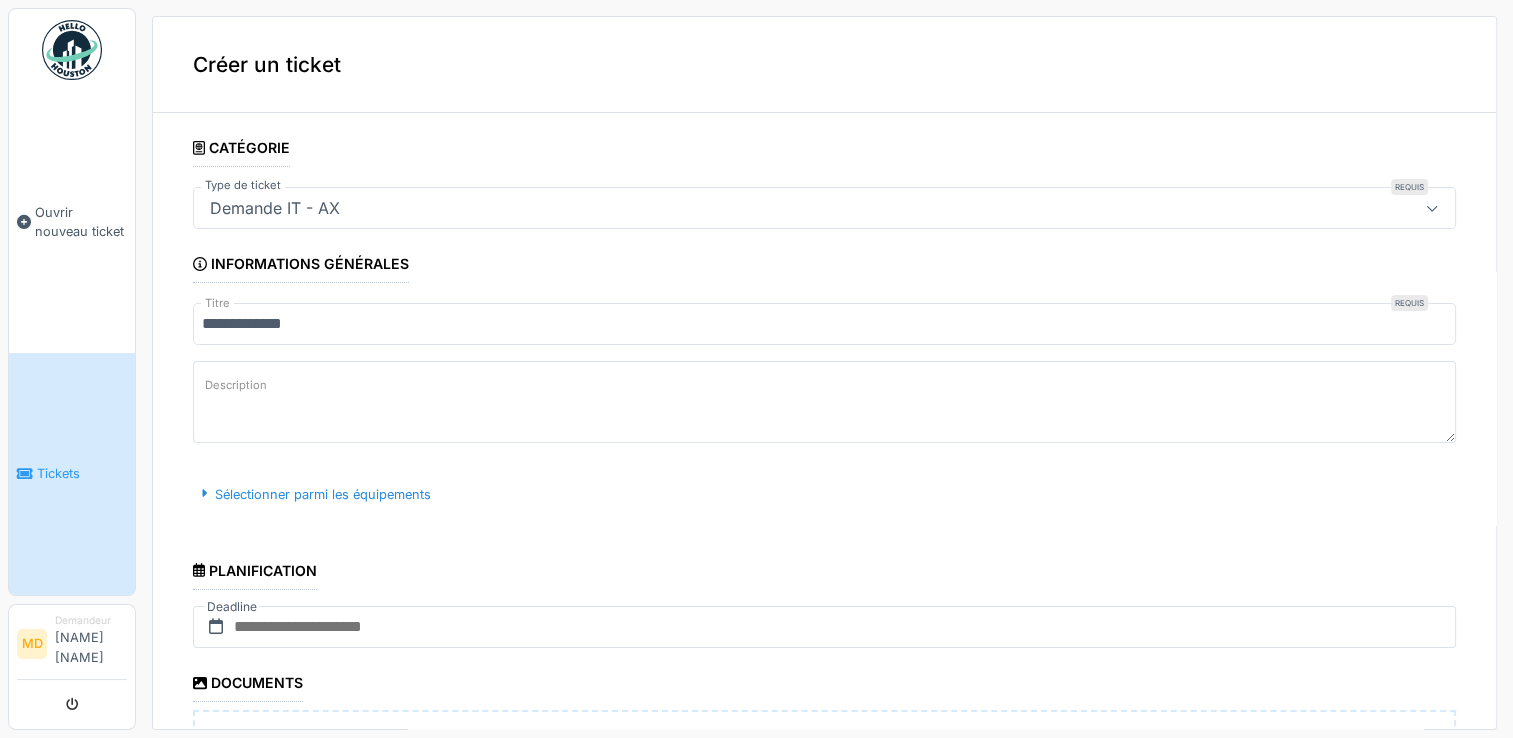 click on "Description" at bounding box center (824, 402) 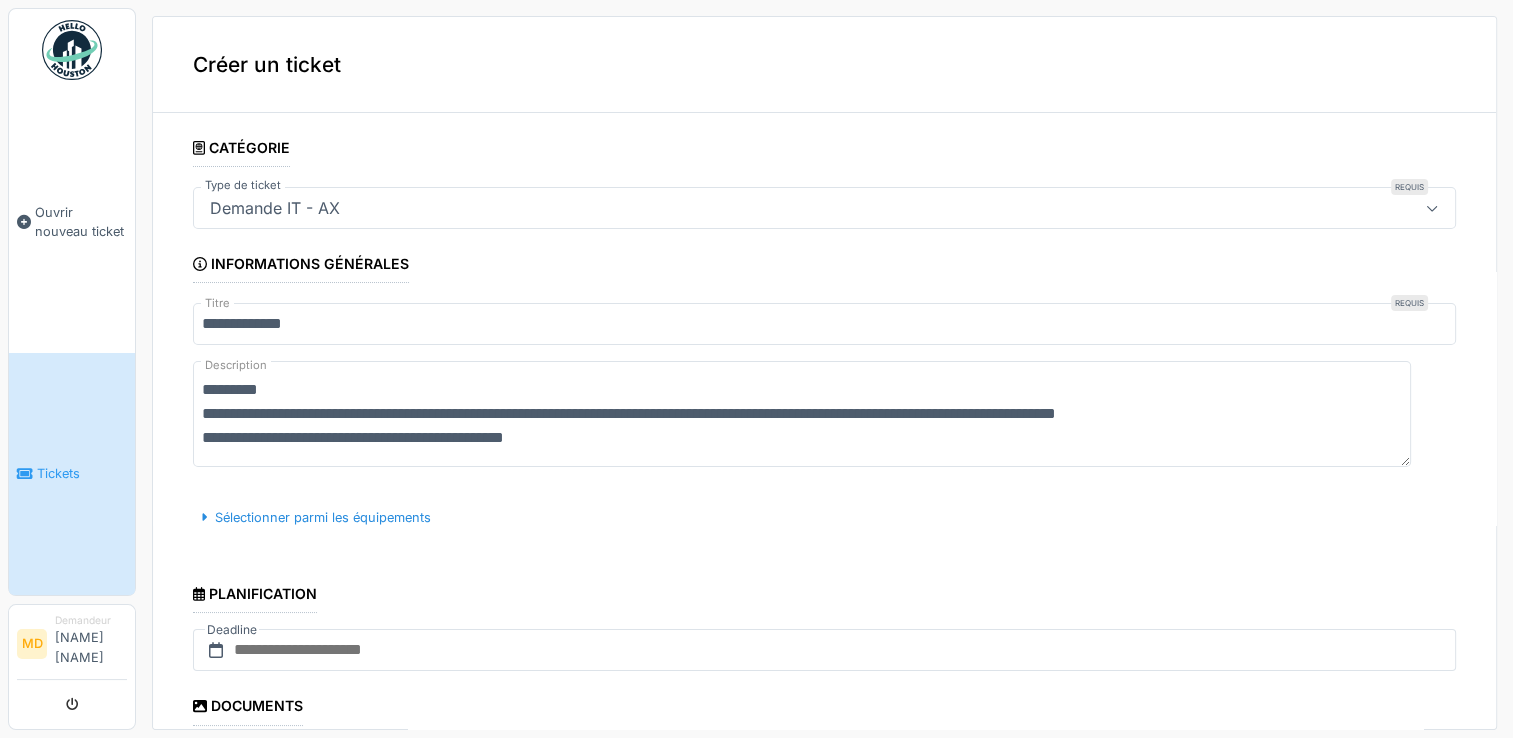 scroll, scrollTop: 0, scrollLeft: 0, axis: both 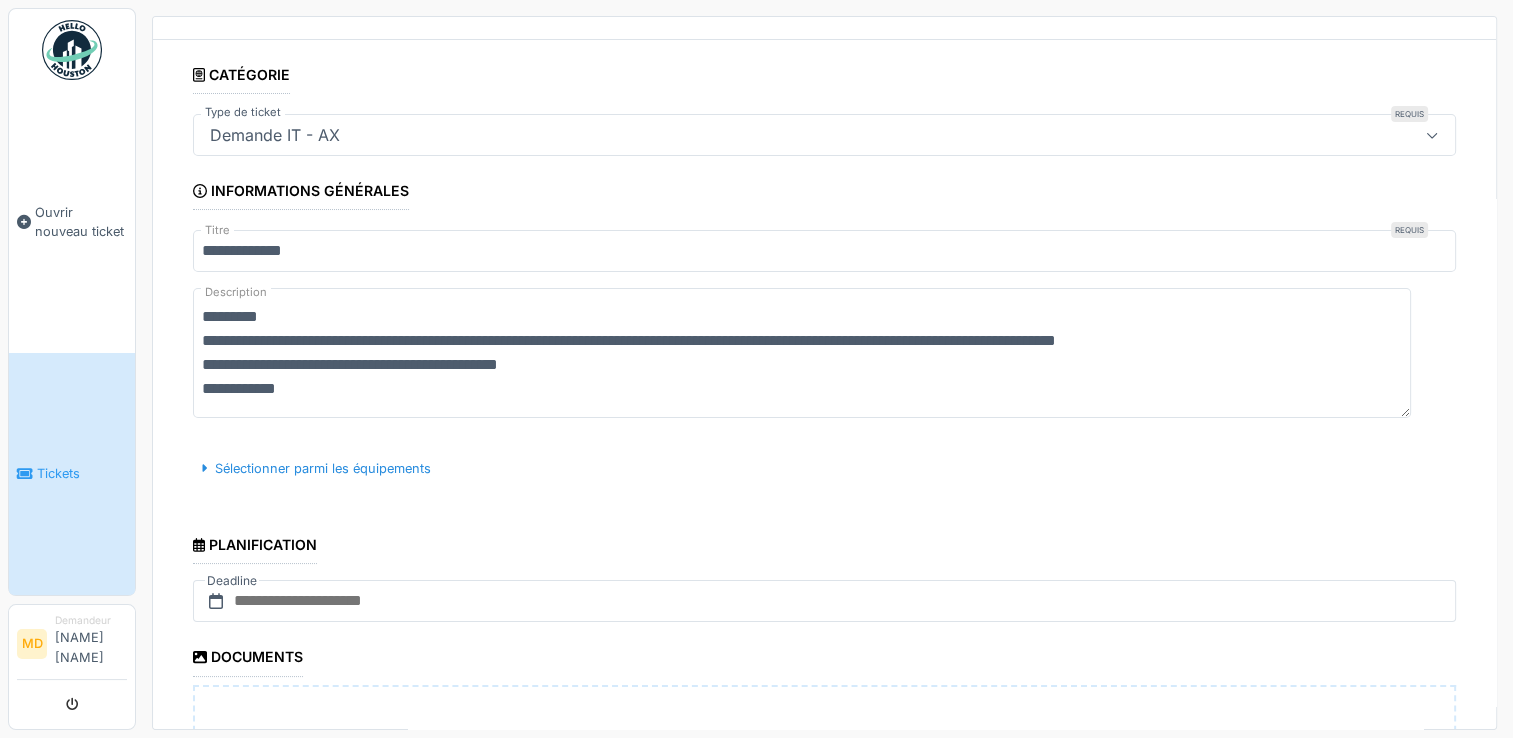 type on "**********" 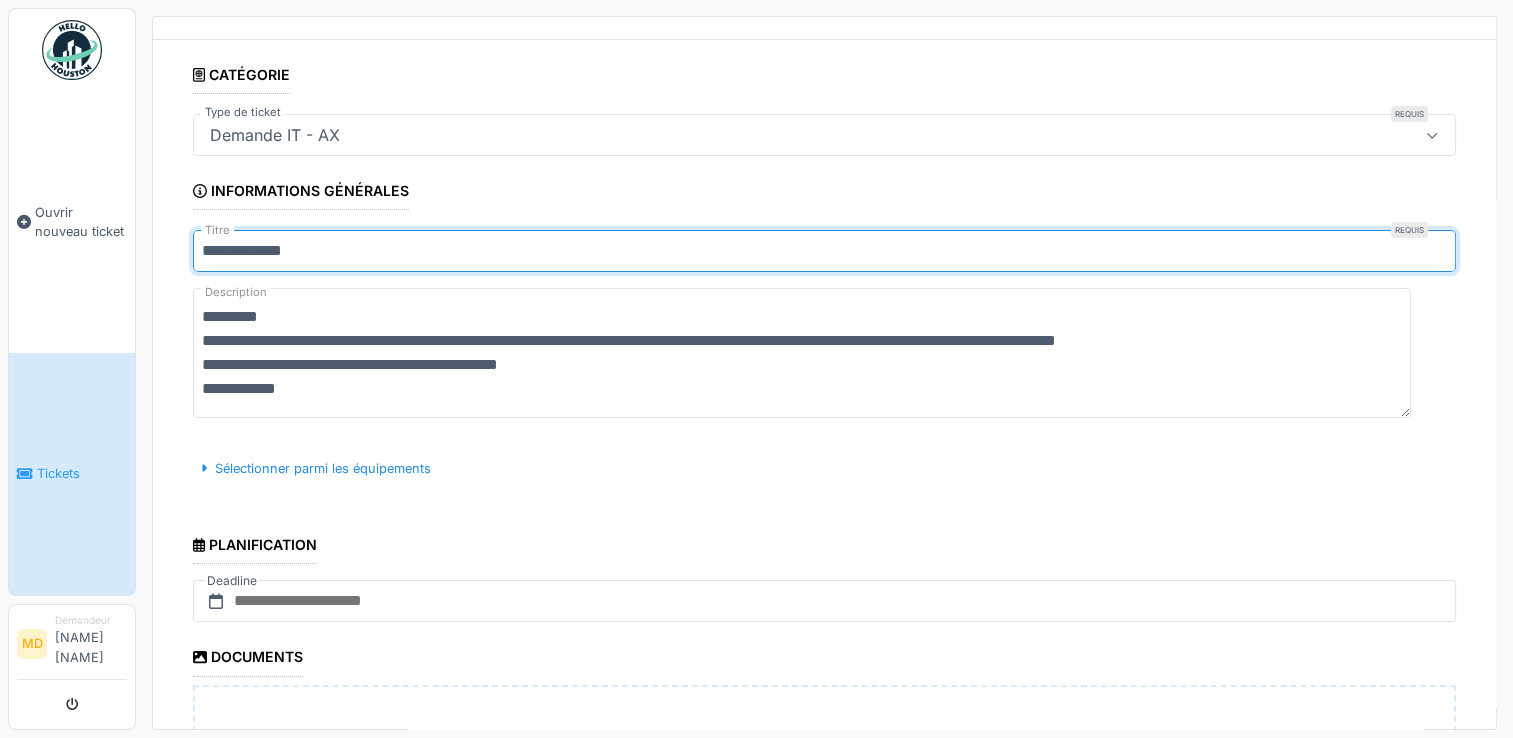 click on "**********" at bounding box center [824, 251] 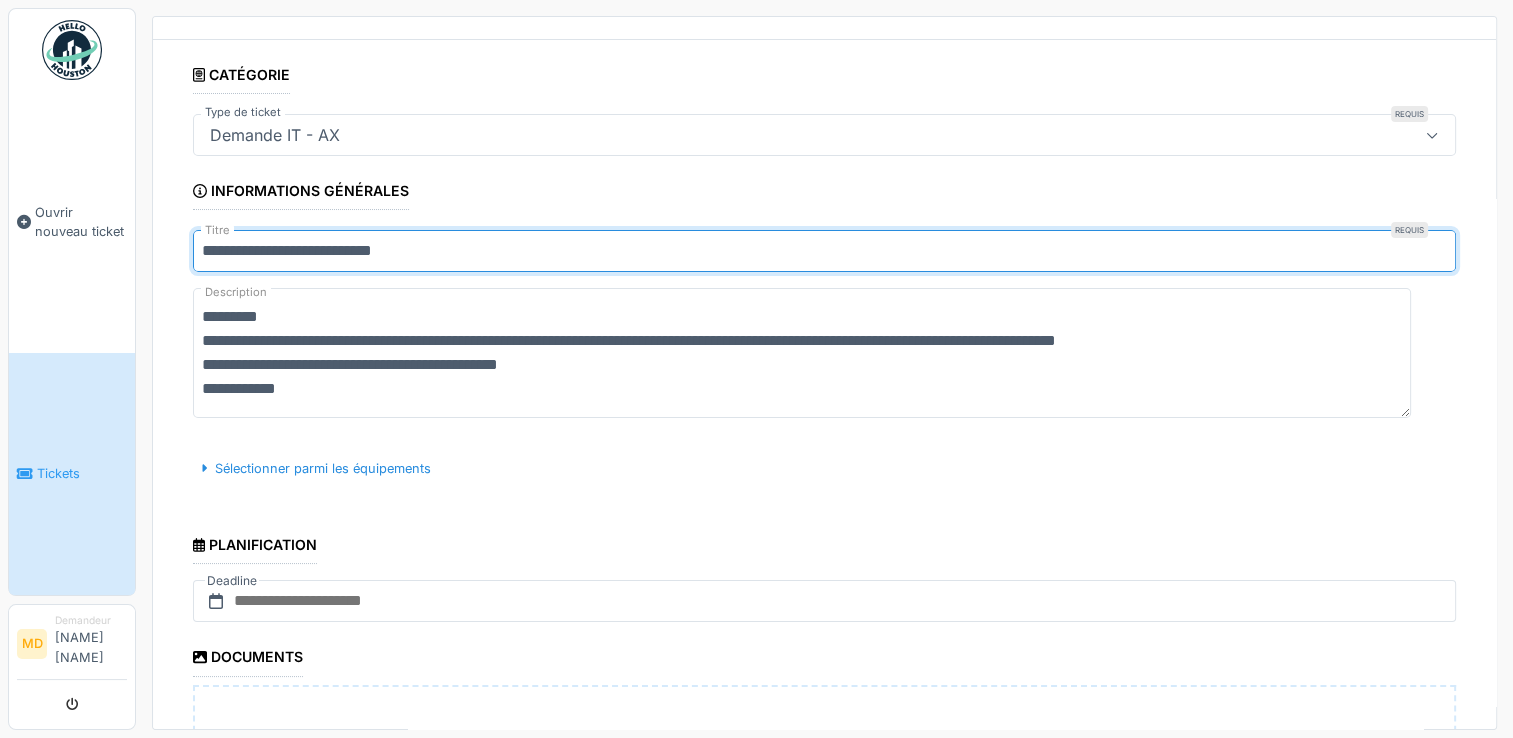 click on "**********" at bounding box center (824, 251) 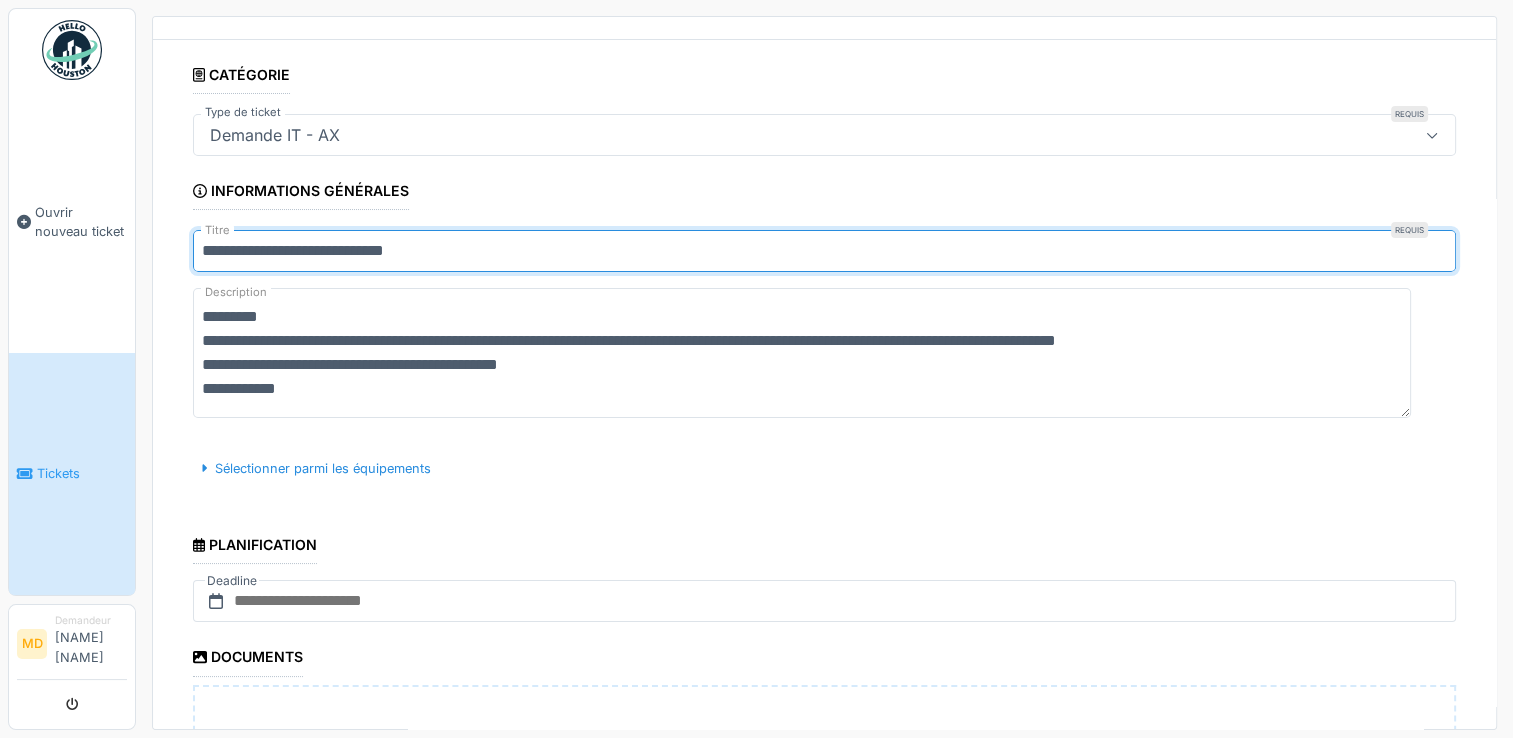 click on "**********" at bounding box center (824, 251) 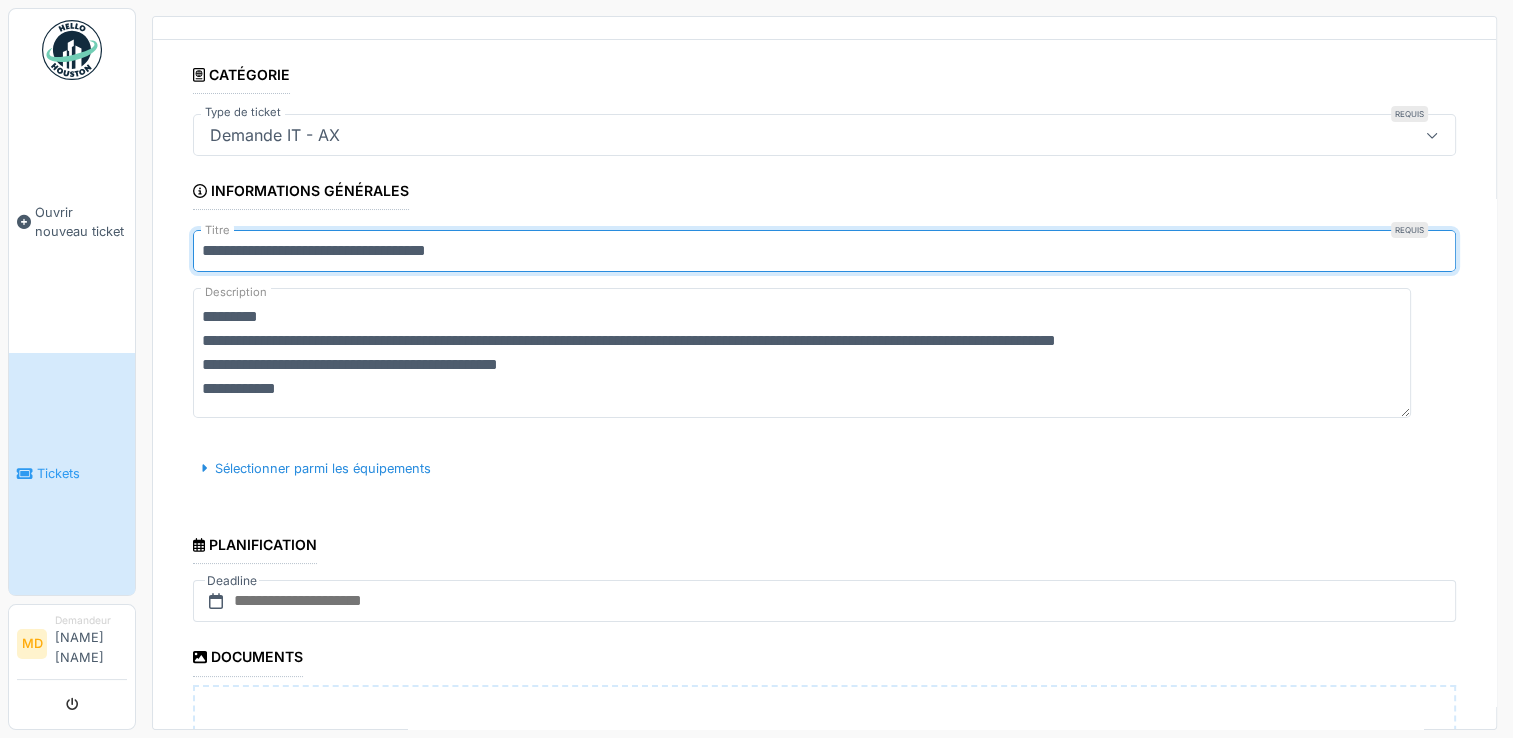 click on "**********" at bounding box center (824, 251) 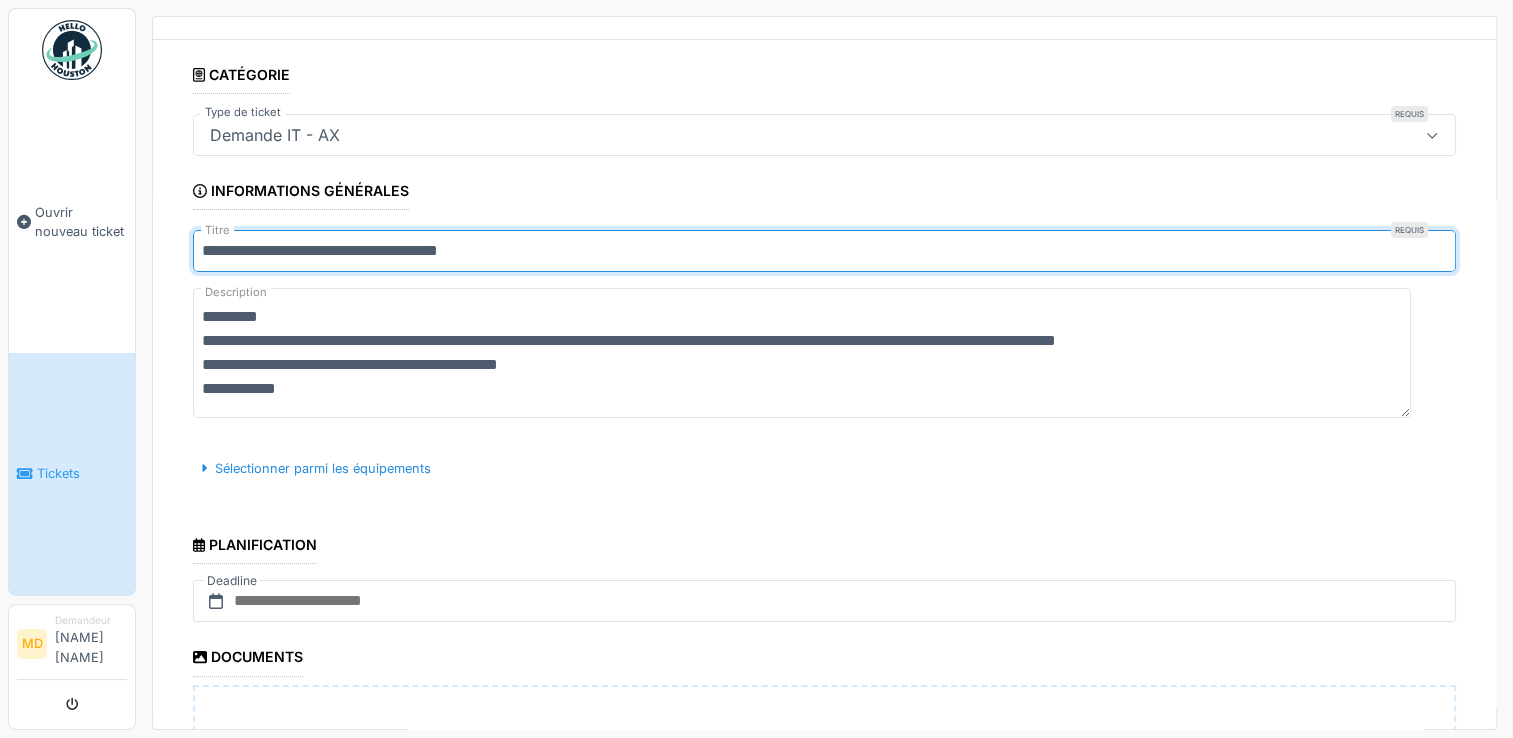 click on "**********" at bounding box center (824, 251) 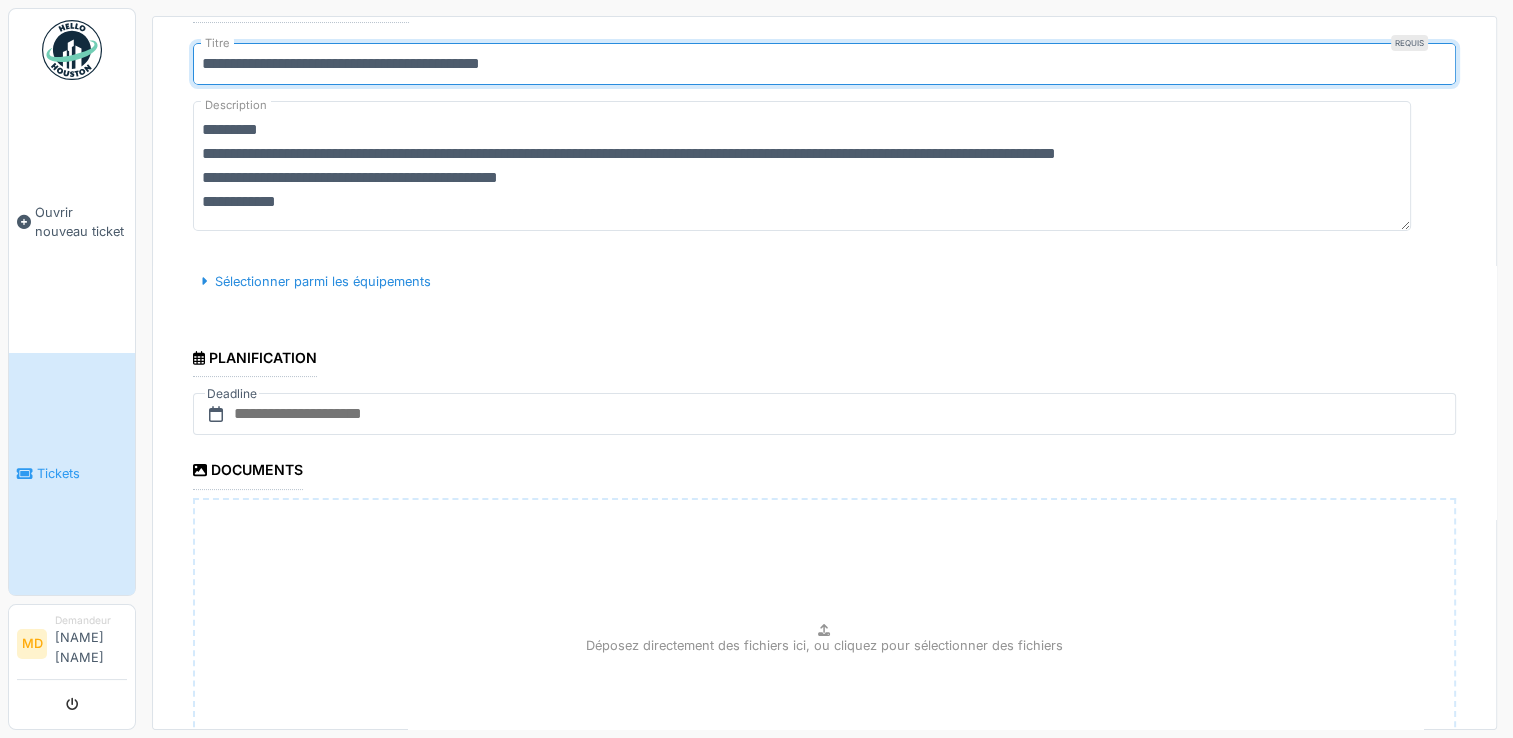 scroll, scrollTop: 266, scrollLeft: 0, axis: vertical 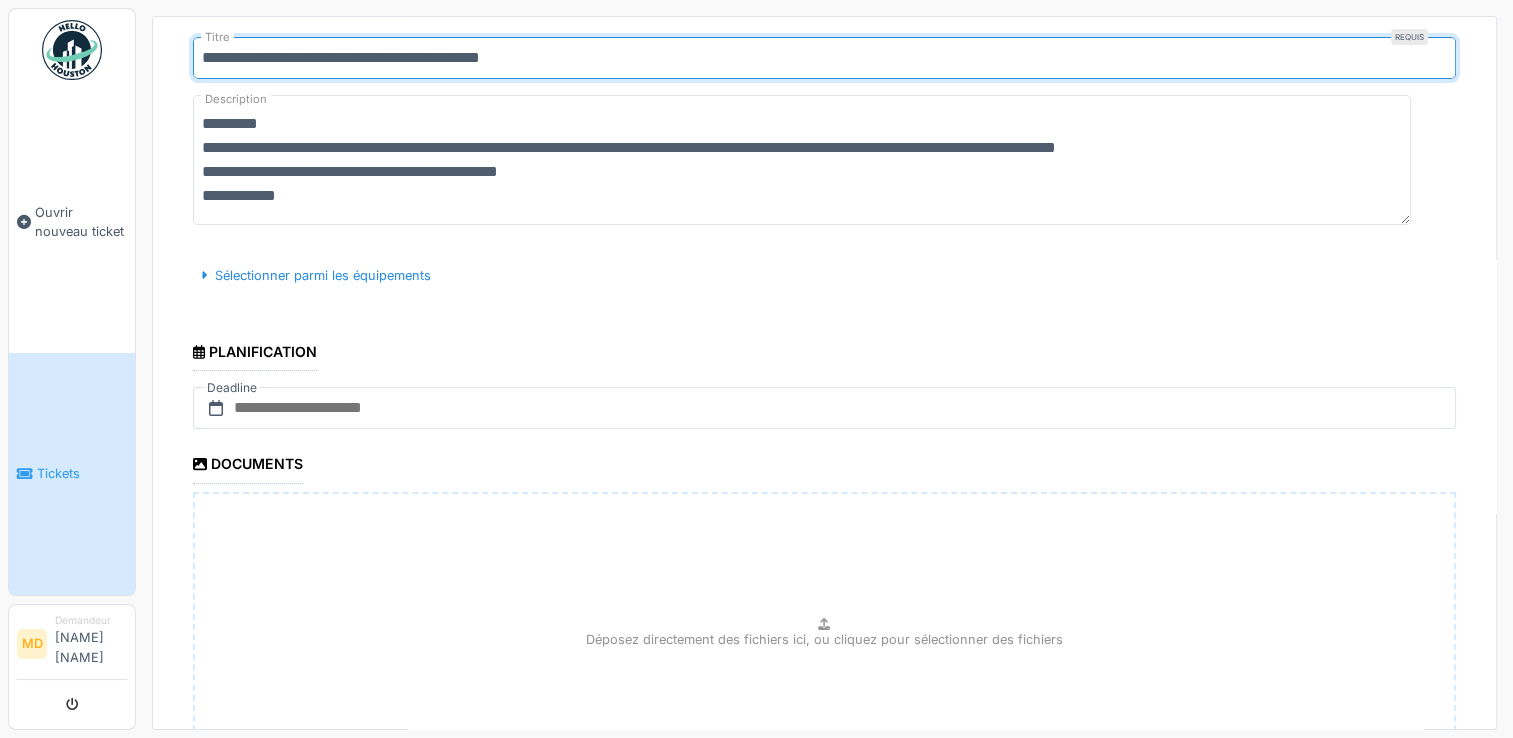 type on "**********" 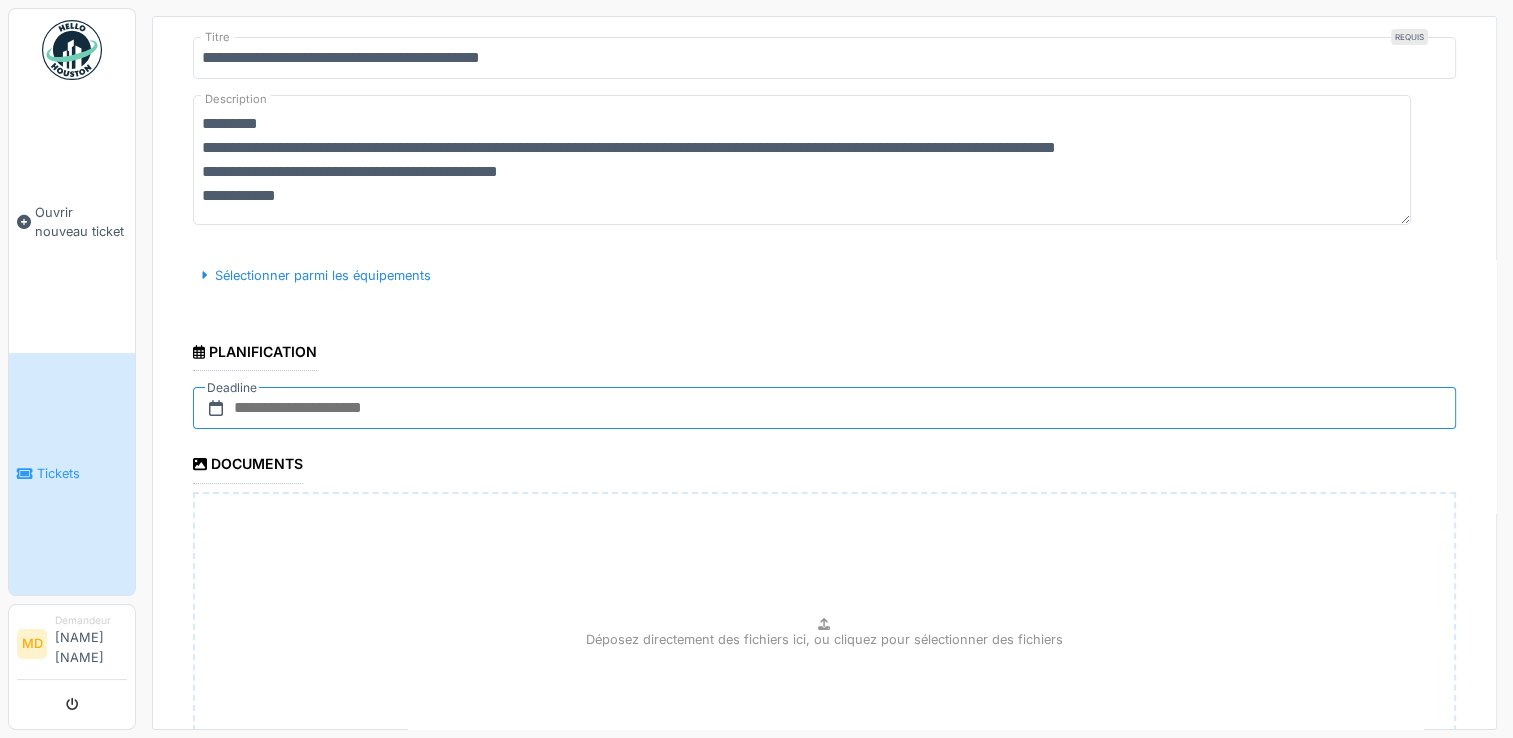 click at bounding box center [824, 408] 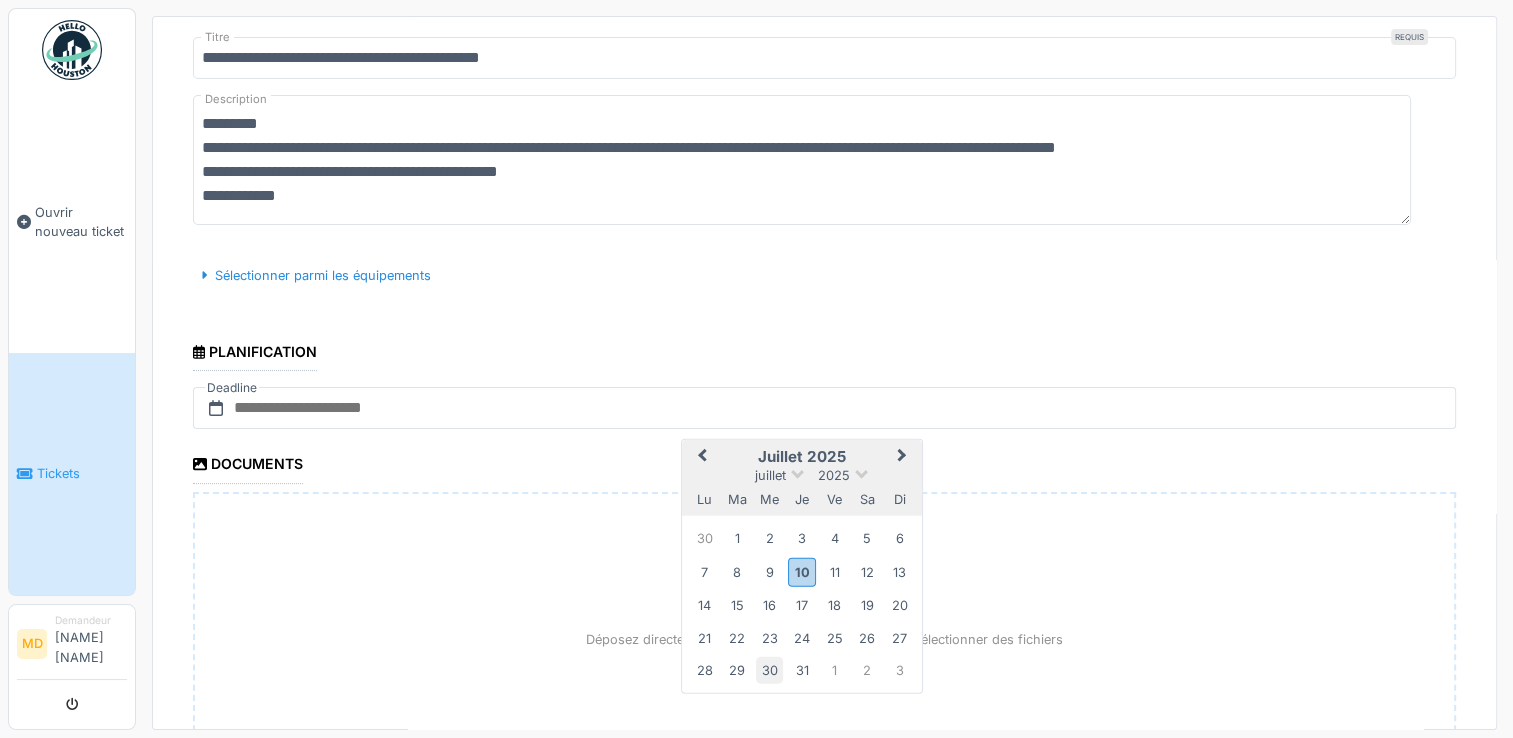 click on "30" at bounding box center (769, 670) 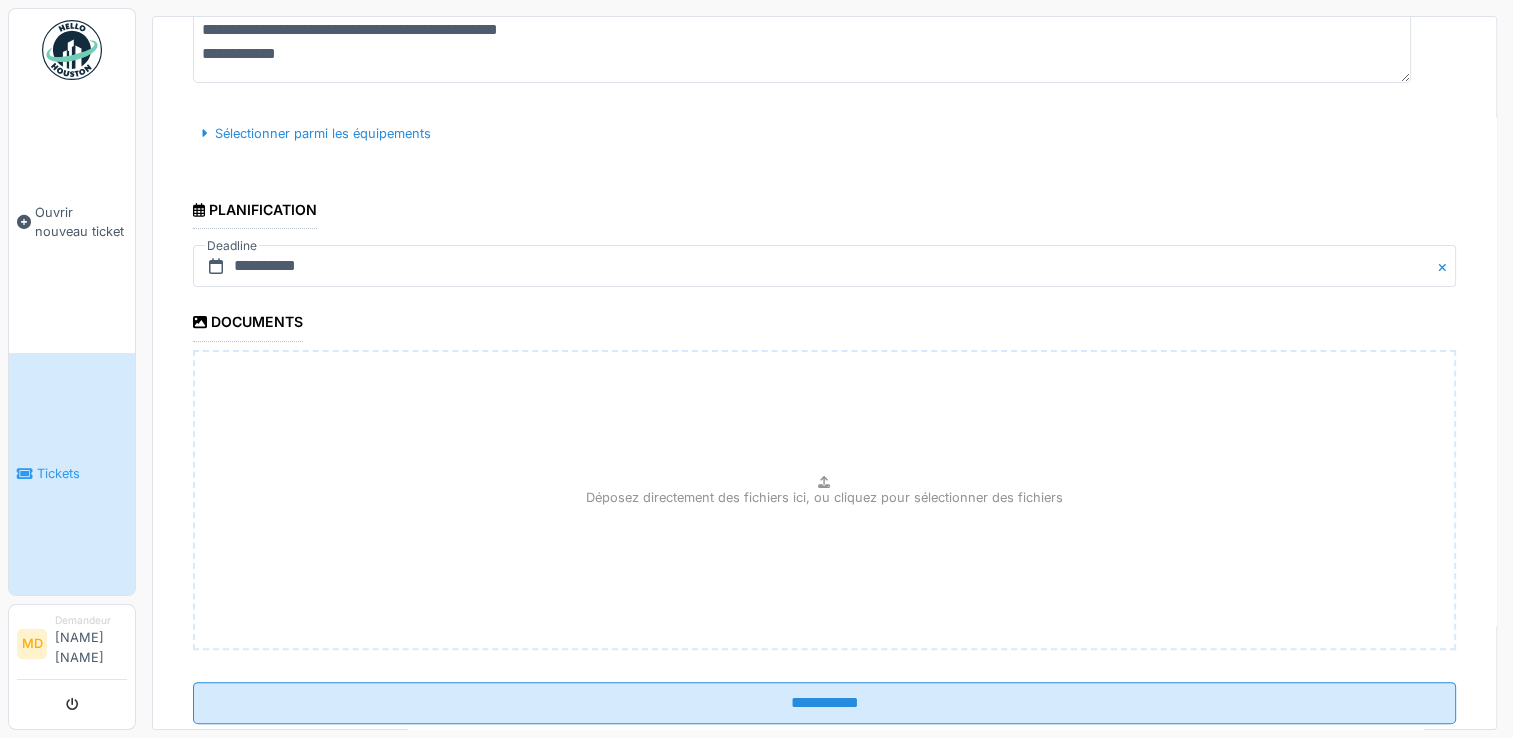 scroll, scrollTop: 430, scrollLeft: 0, axis: vertical 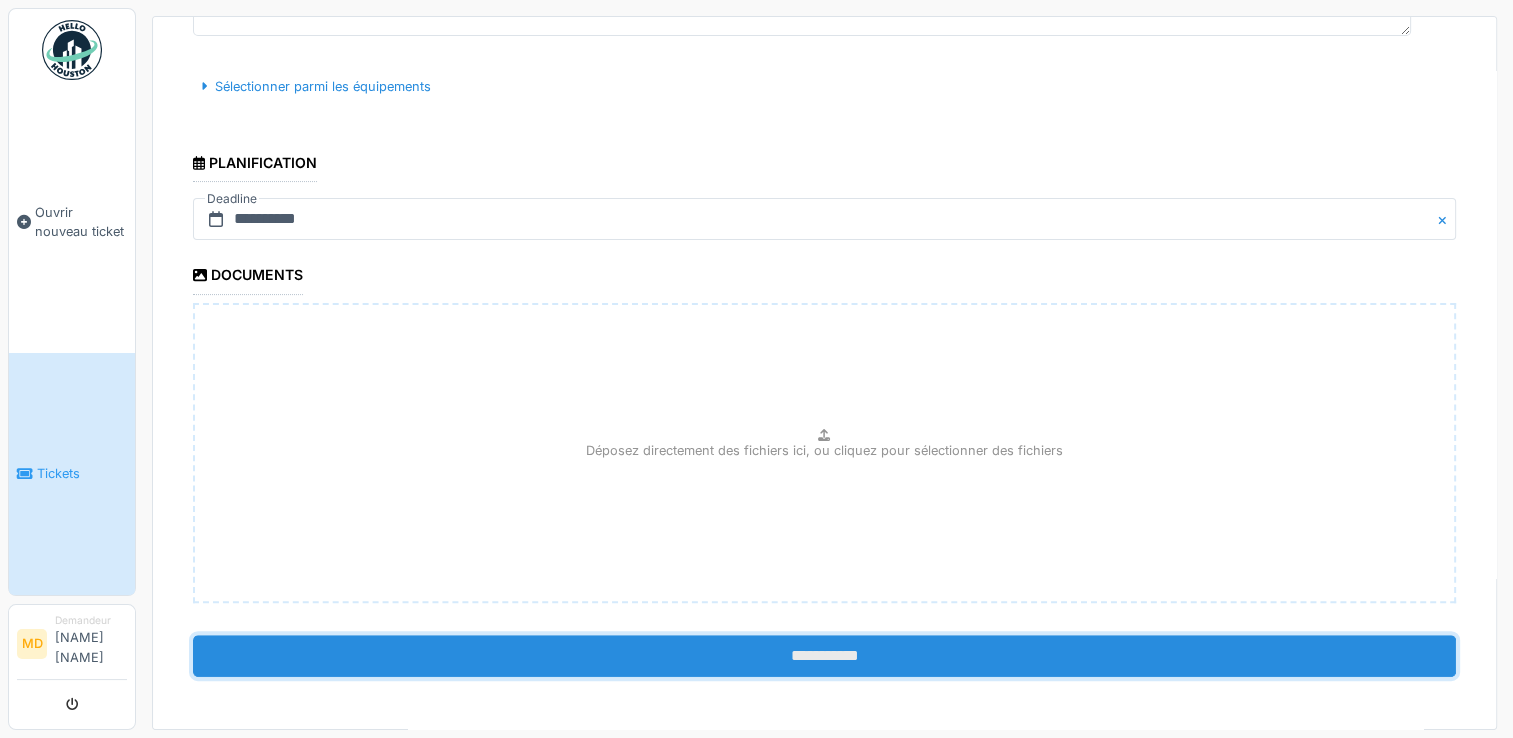 click on "**********" at bounding box center (824, 656) 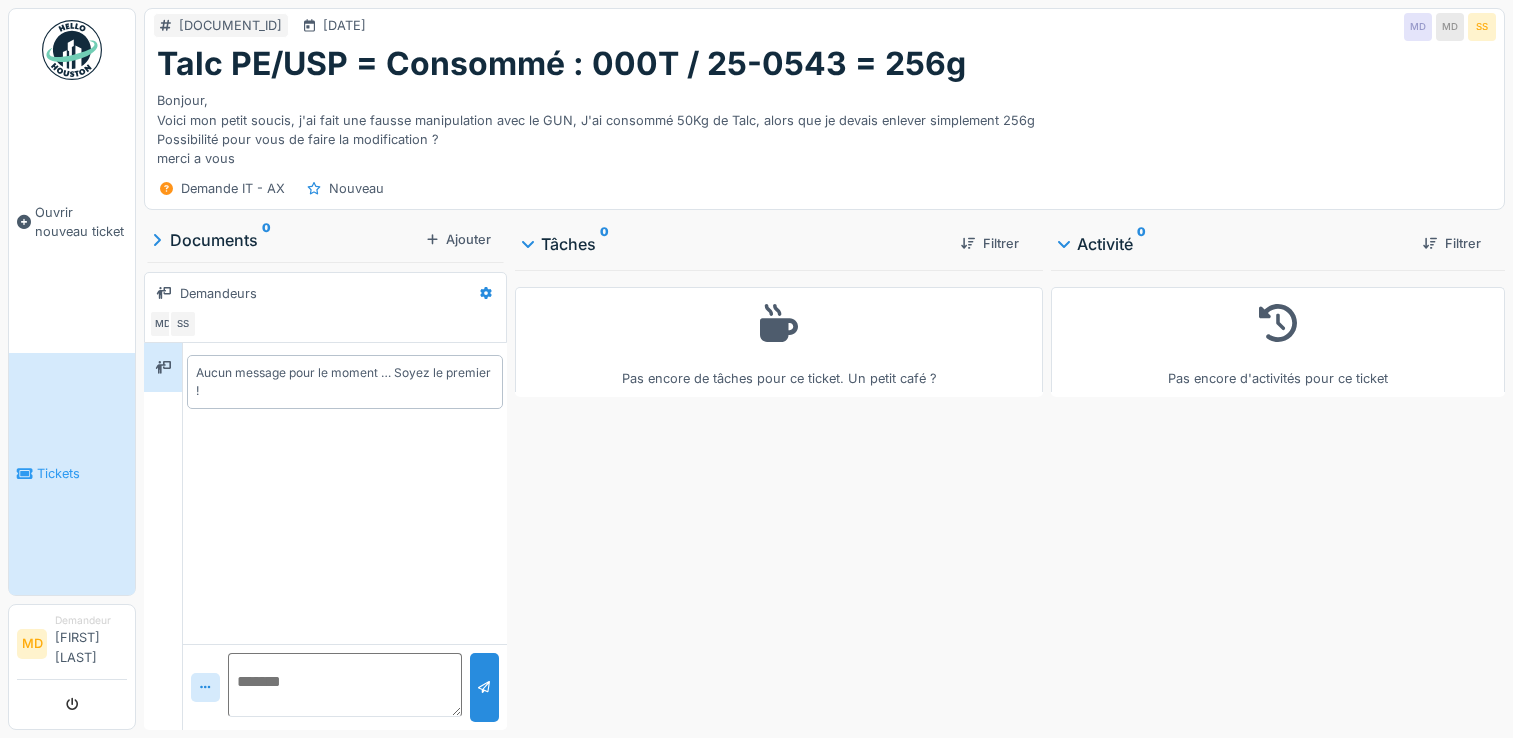 scroll, scrollTop: 0, scrollLeft: 0, axis: both 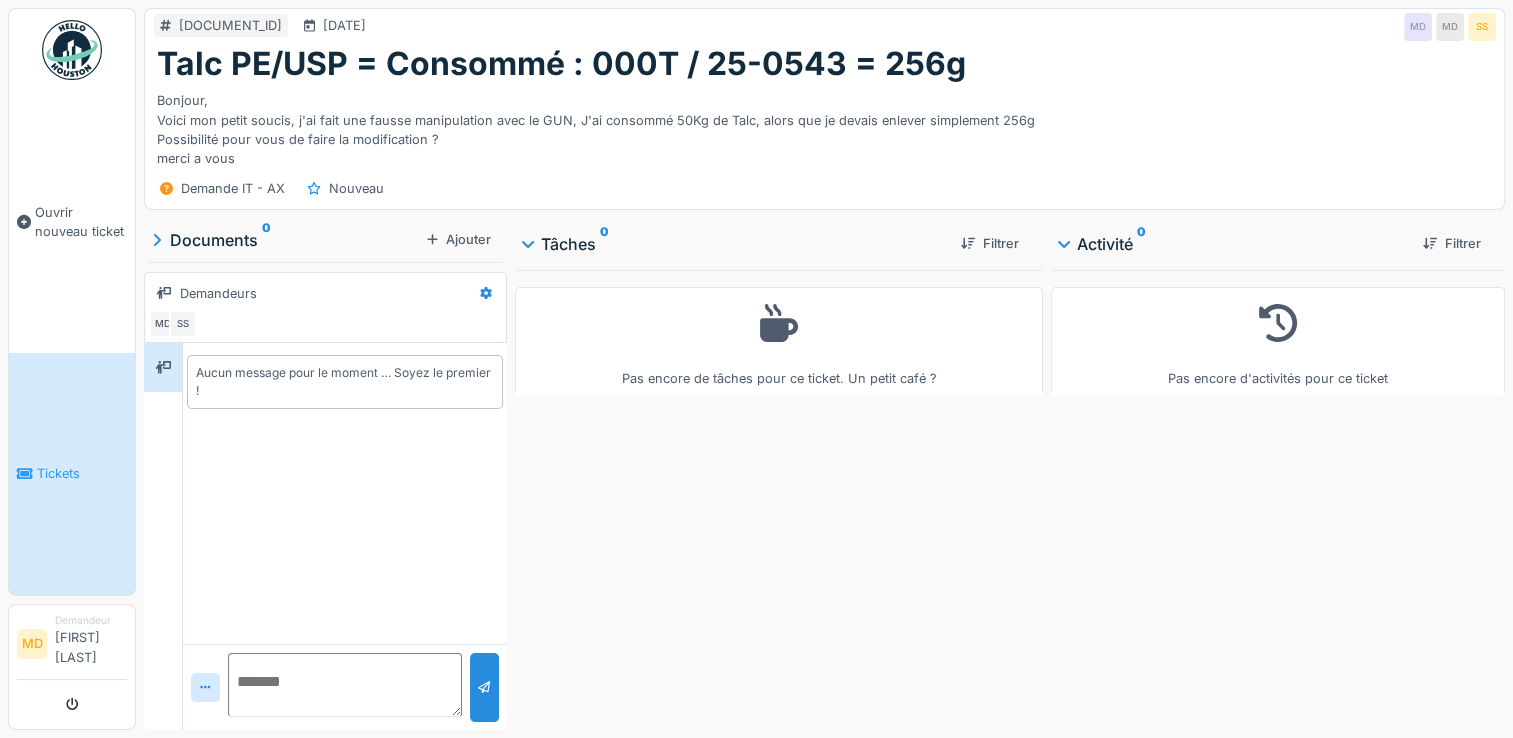 click at bounding box center [345, 685] 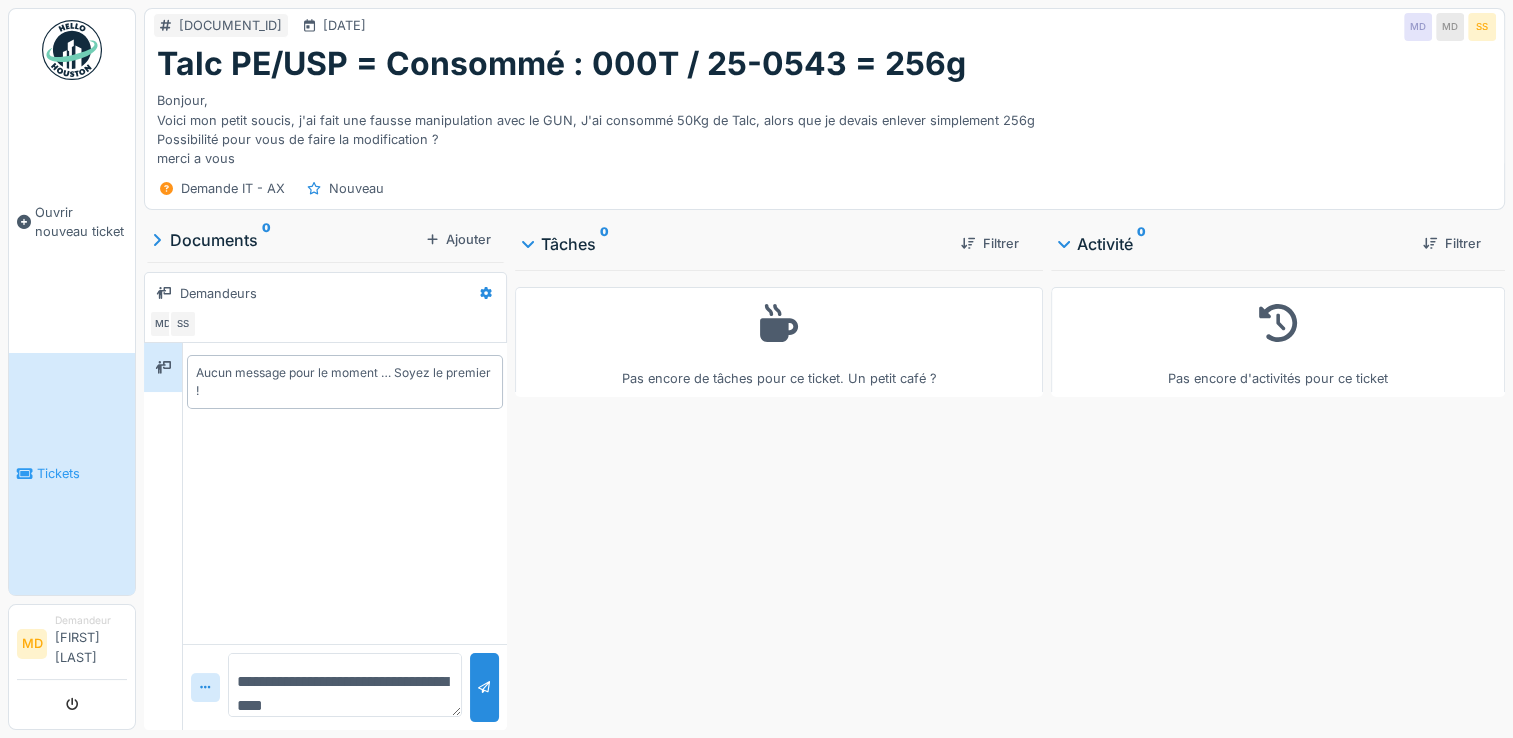 scroll, scrollTop: 23, scrollLeft: 0, axis: vertical 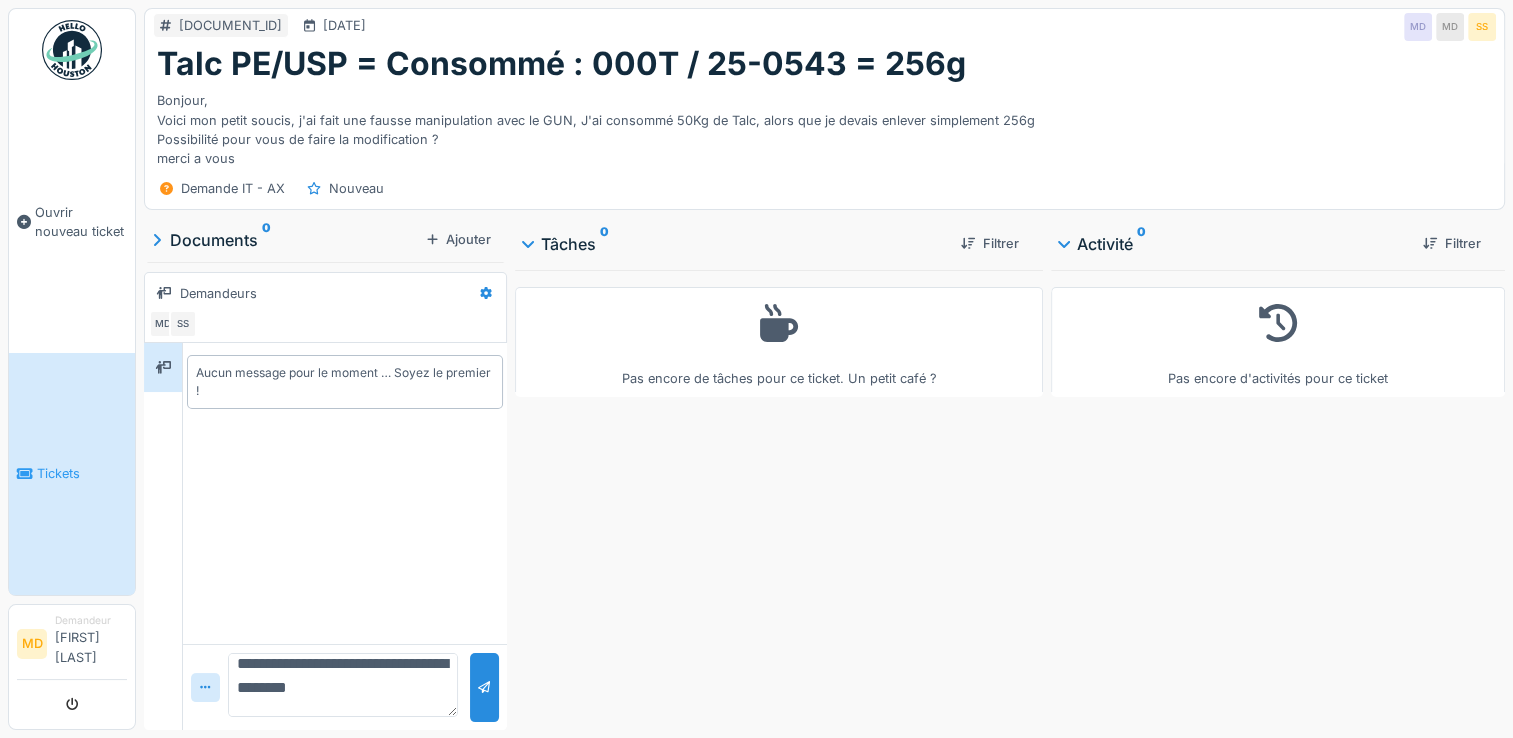click on "**********" at bounding box center [343, 685] 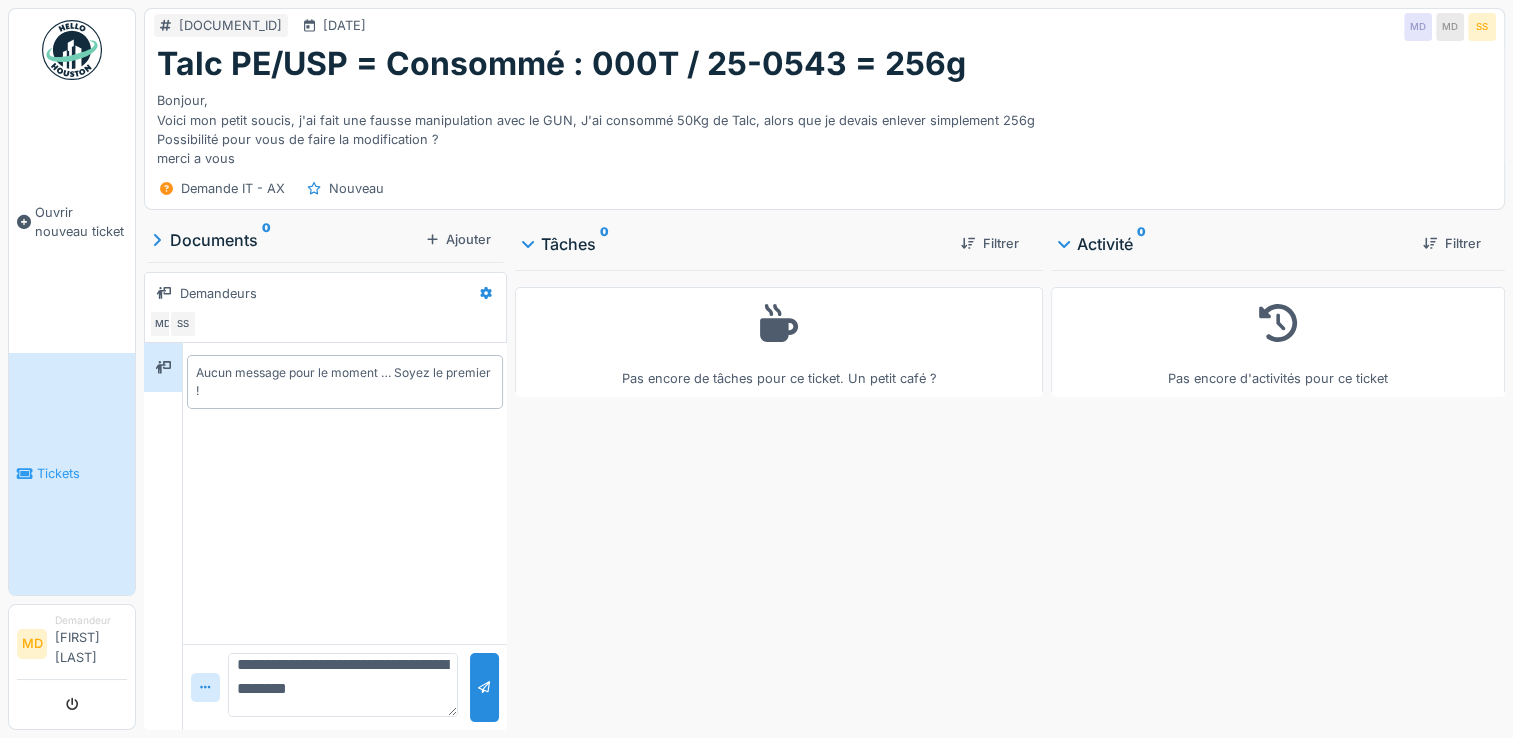 scroll, scrollTop: 18, scrollLeft: 0, axis: vertical 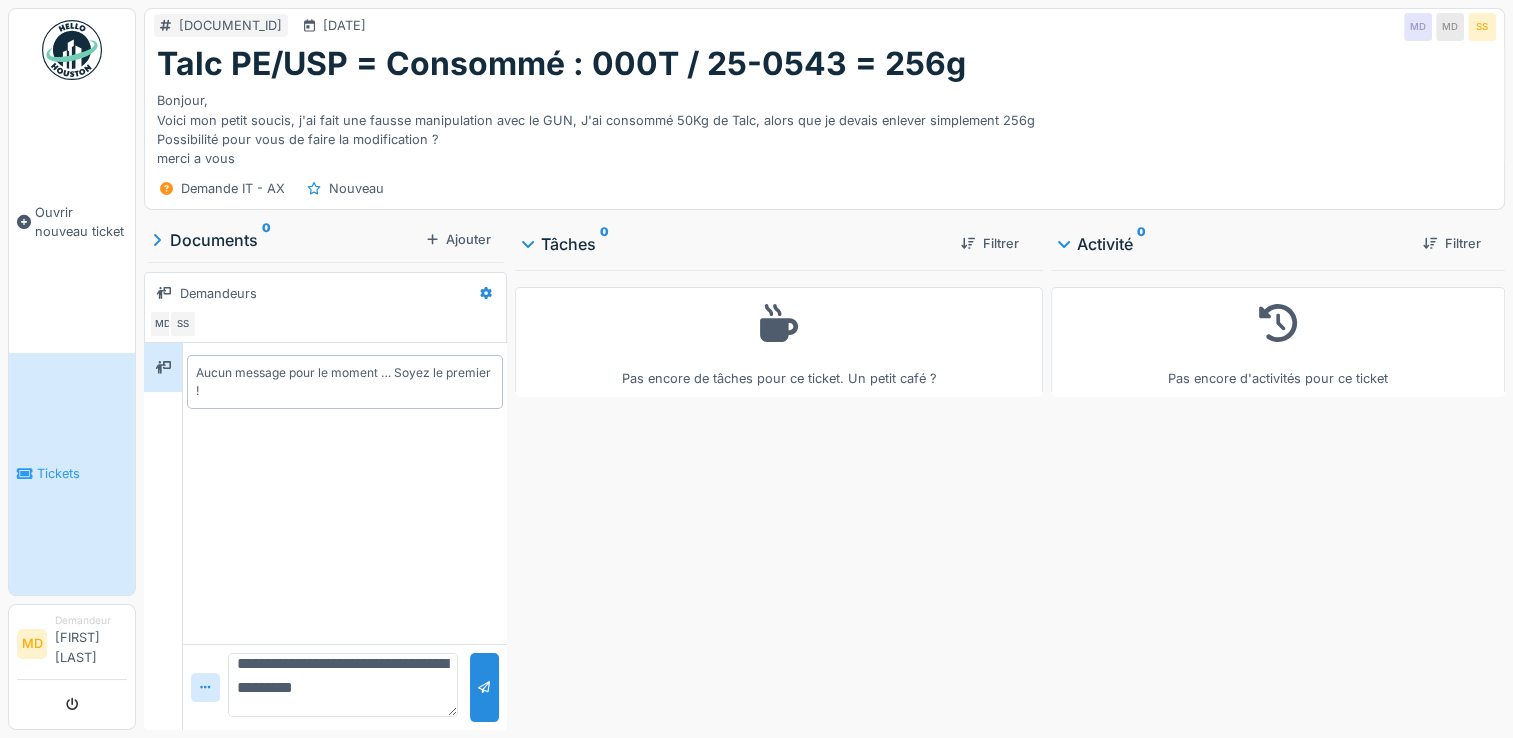 click on "**********" at bounding box center [343, 685] 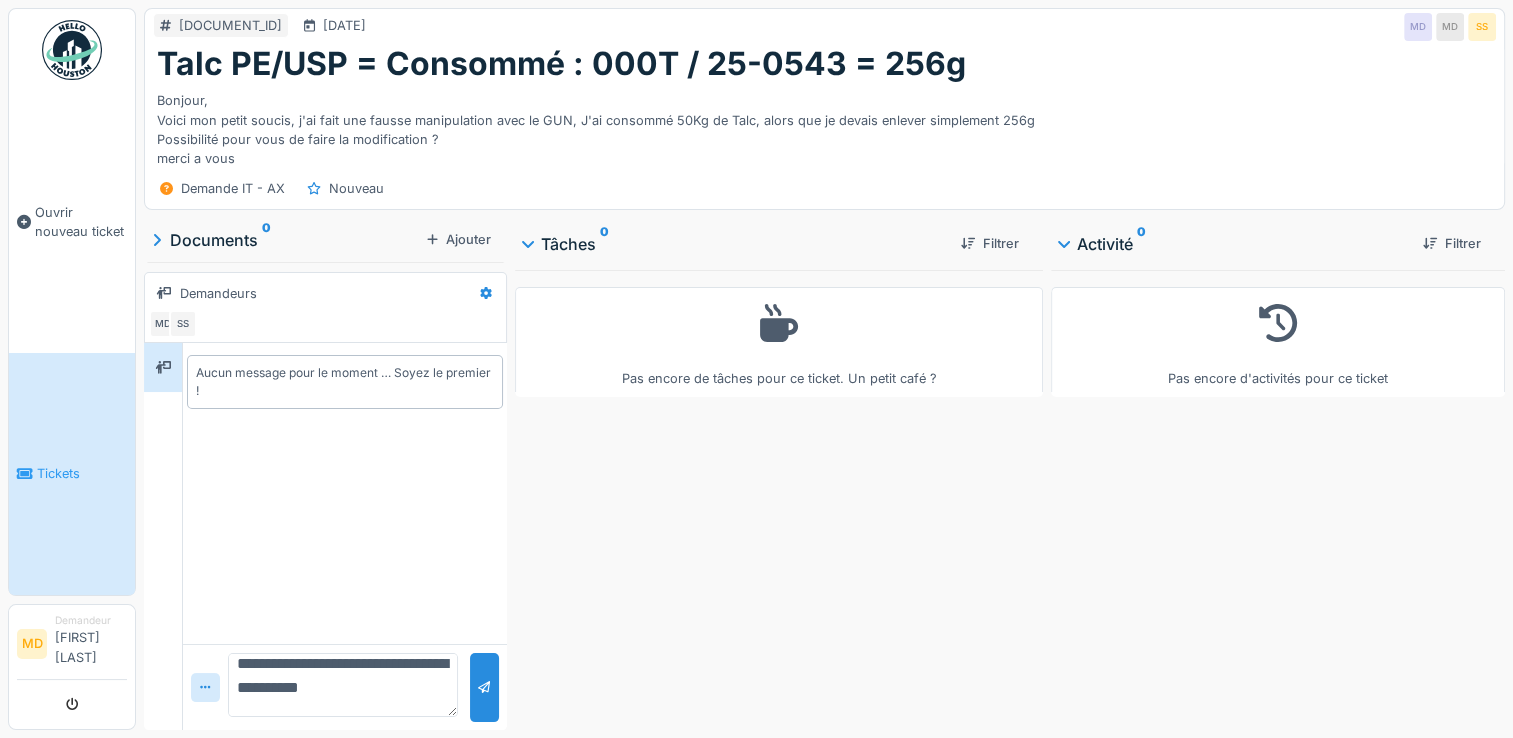 click on "**********" at bounding box center [343, 685] 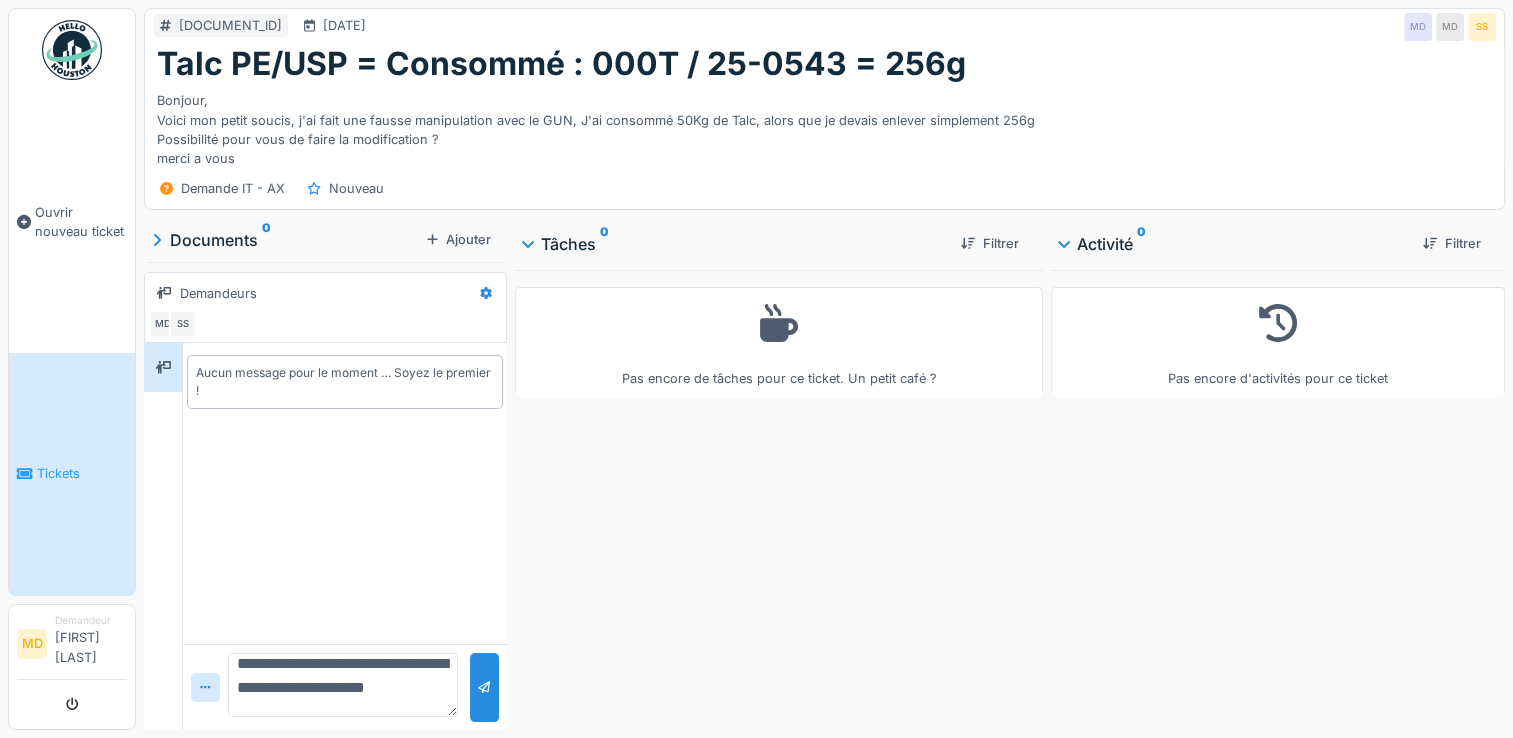 click on "**********" at bounding box center [343, 685] 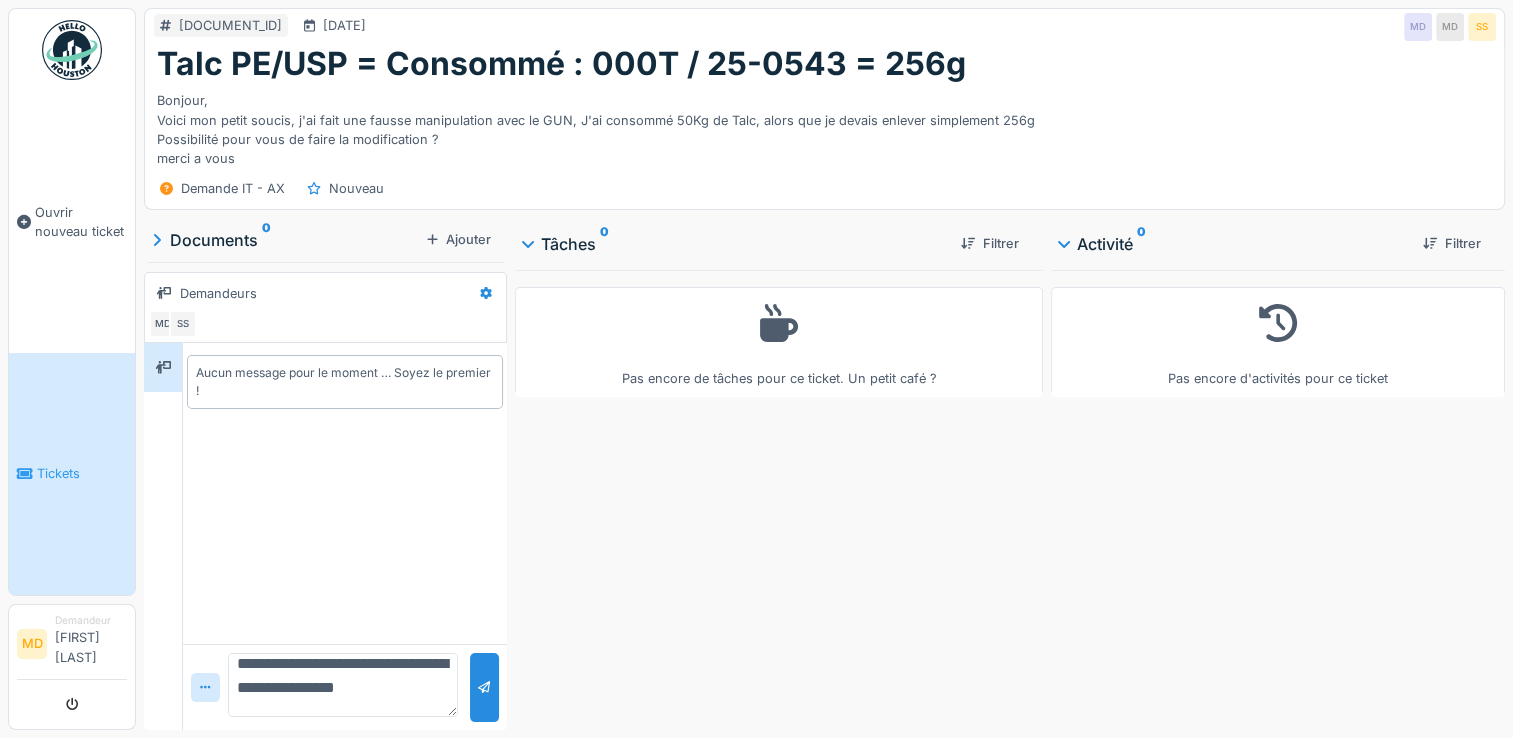 scroll, scrollTop: 17, scrollLeft: 0, axis: vertical 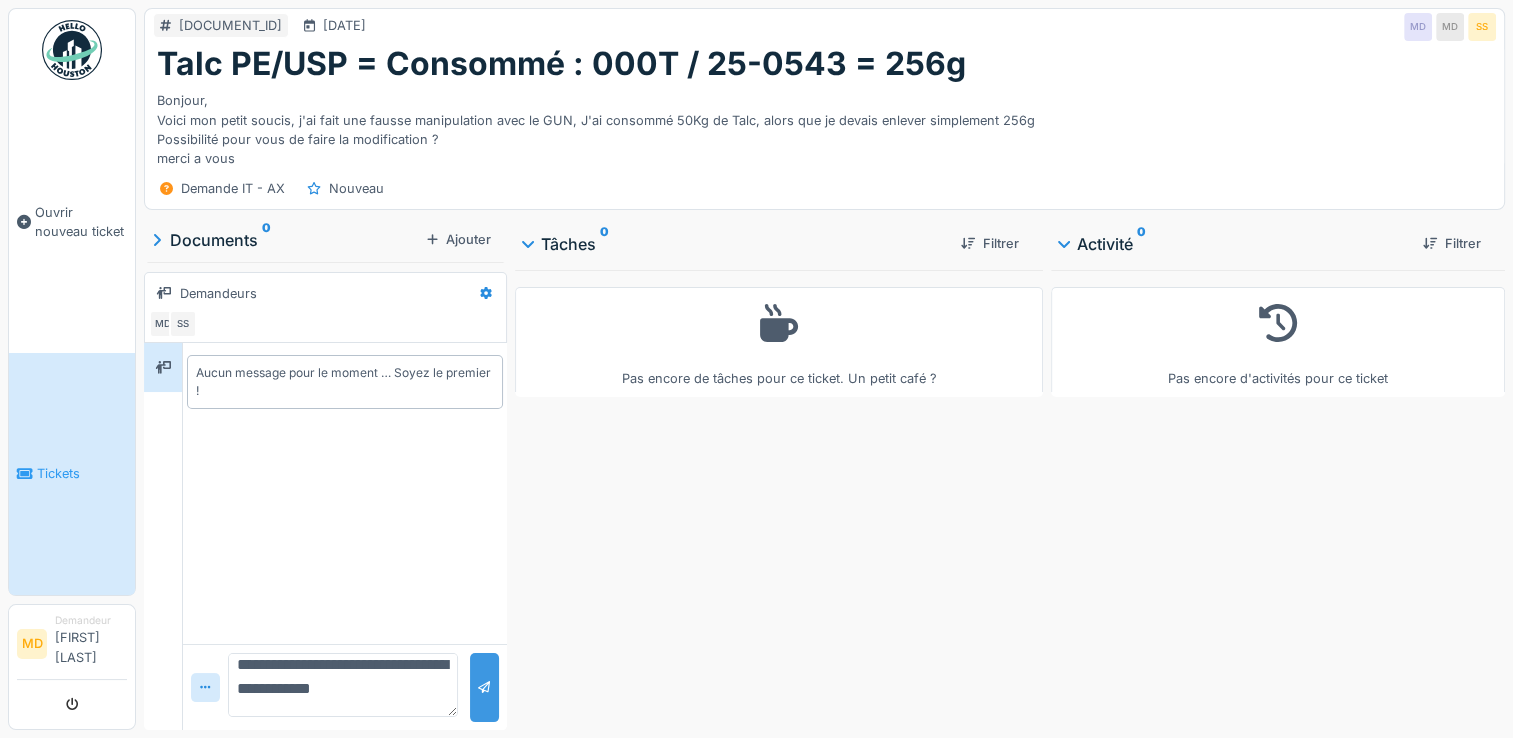 type on "**********" 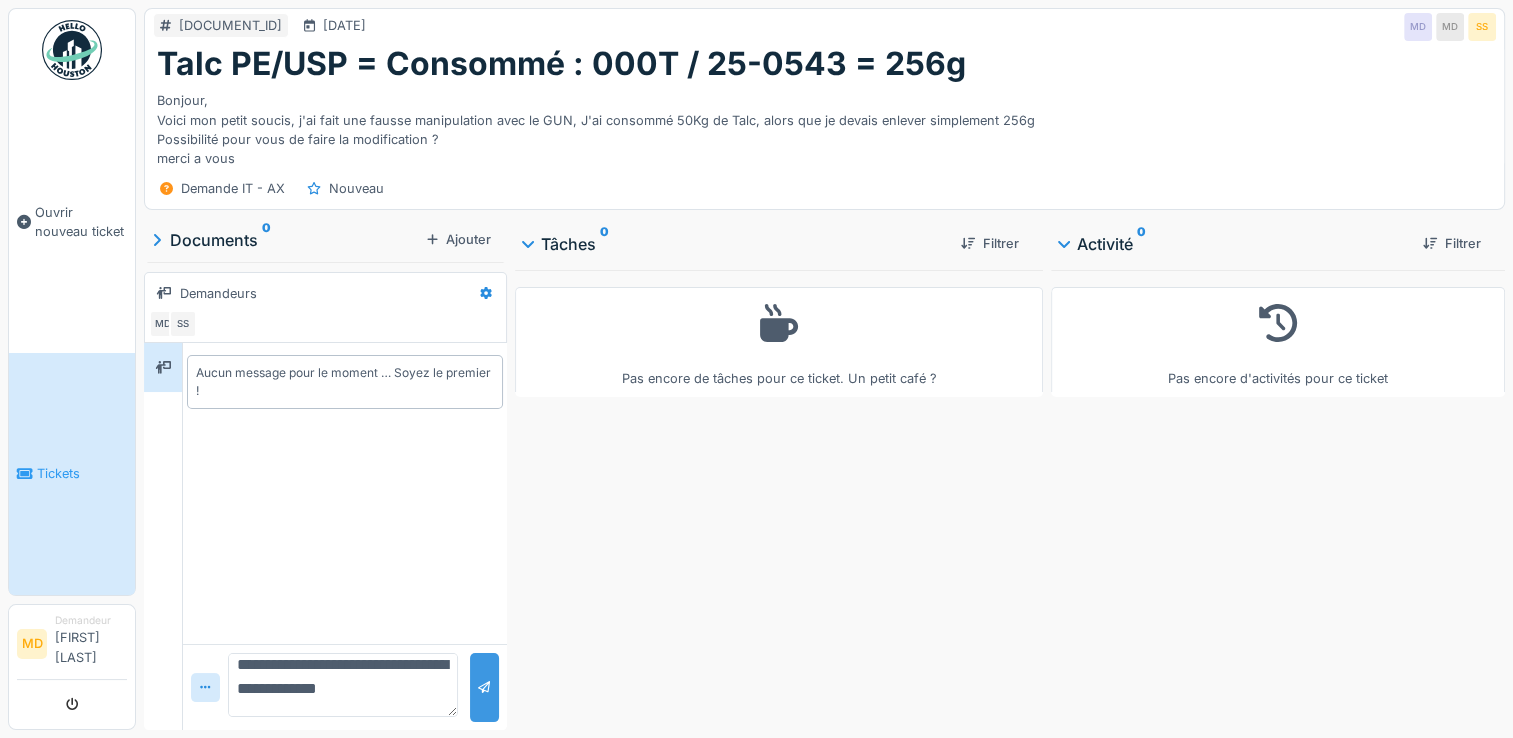 scroll, scrollTop: 0, scrollLeft: 0, axis: both 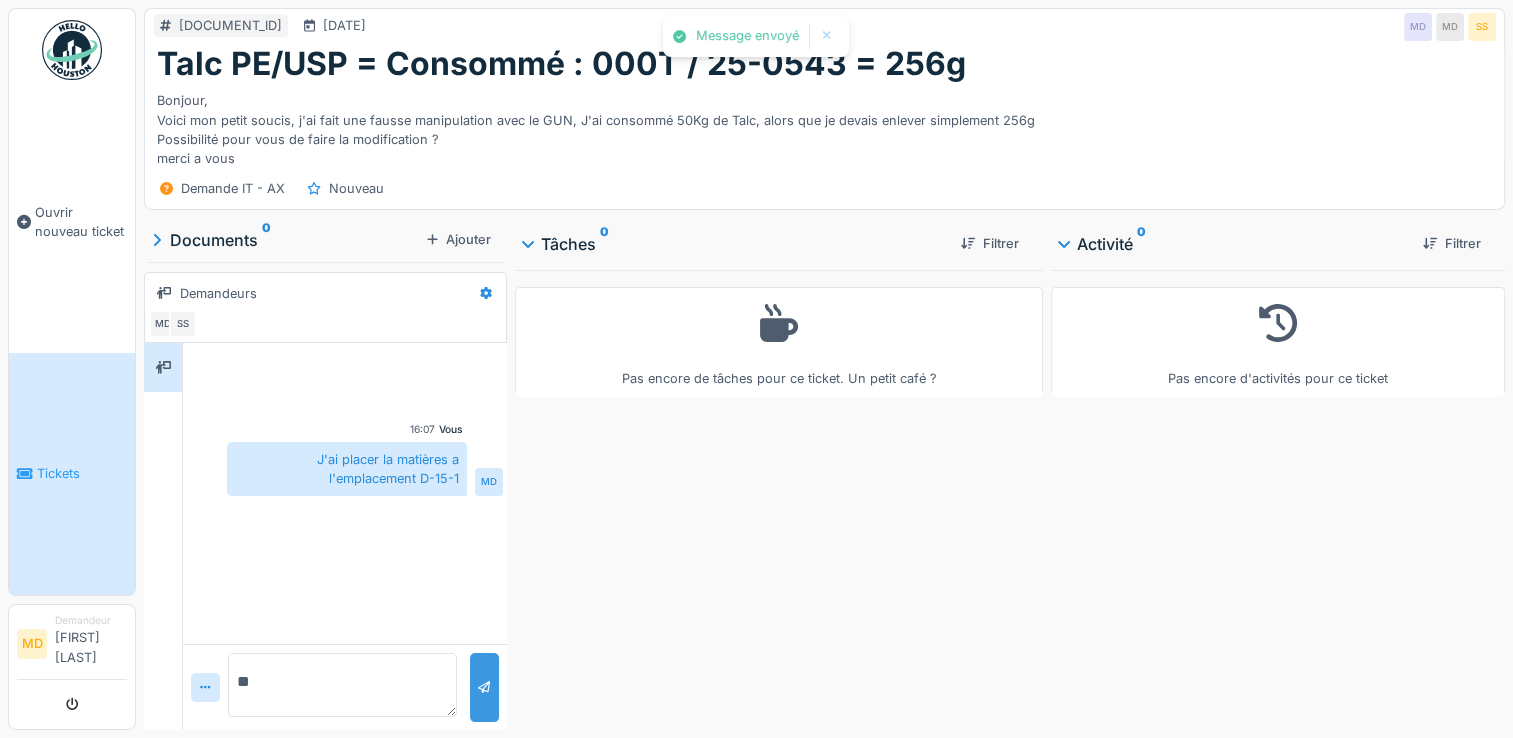 type on "*" 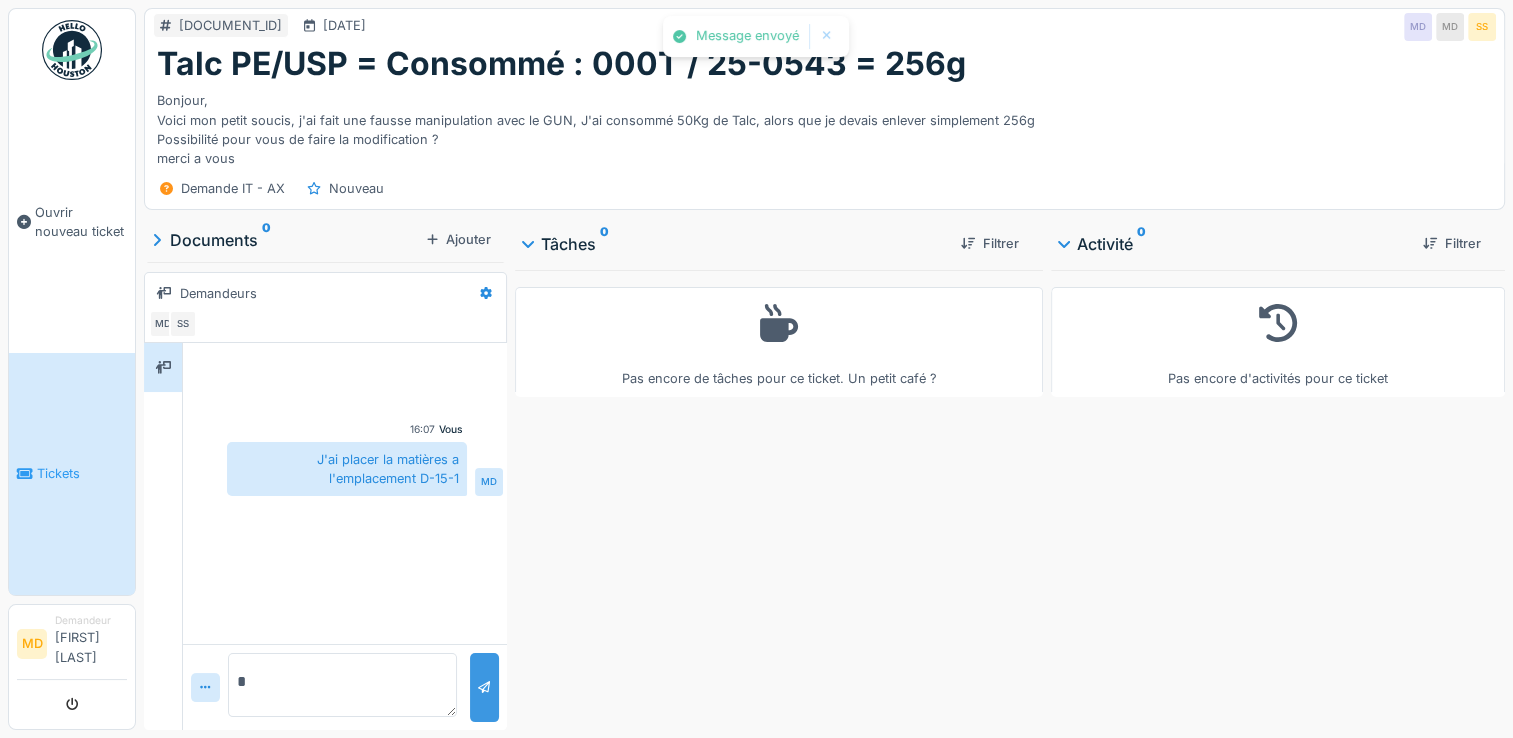 type 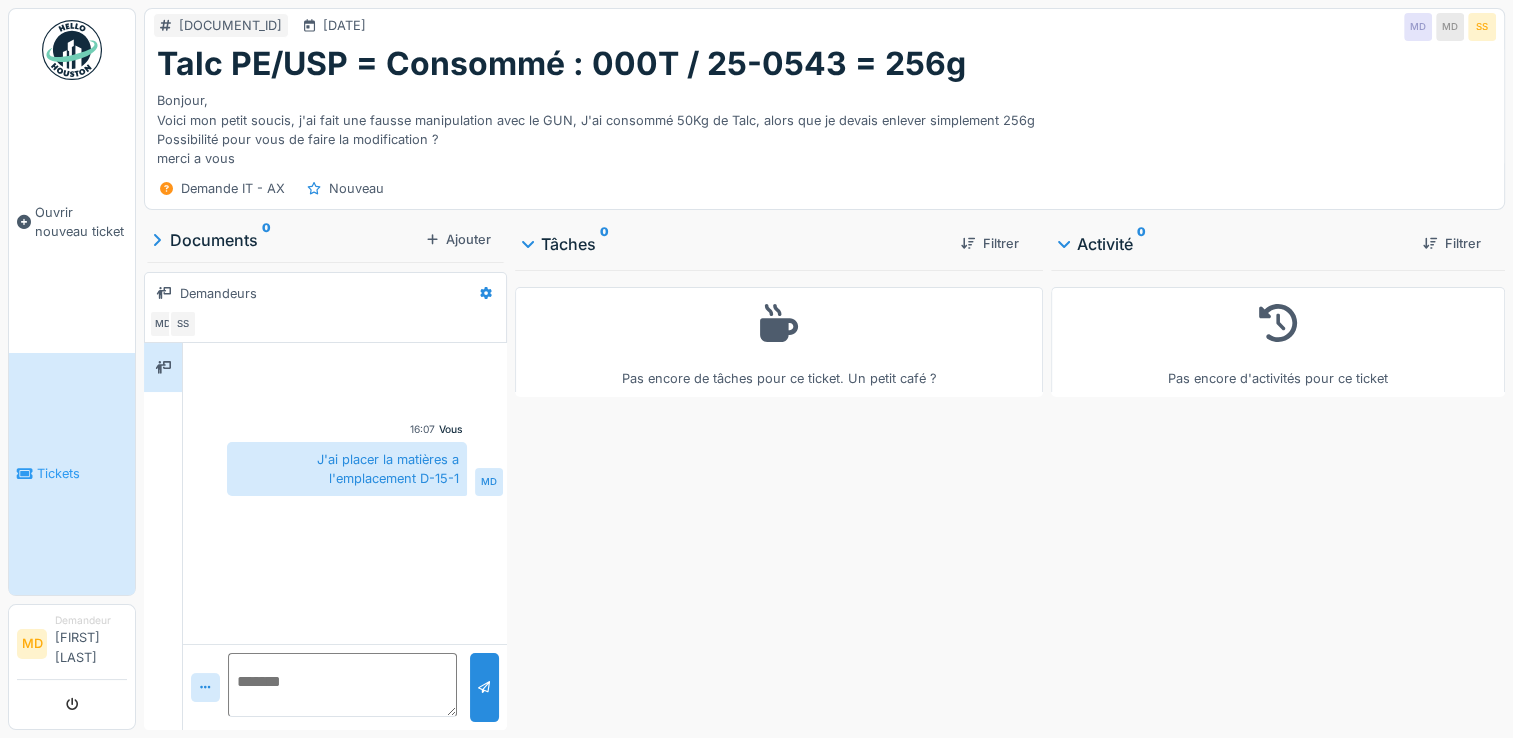 click on "Pas encore de tâches pour ce ticket. Un petit café ?" at bounding box center (779, 496) 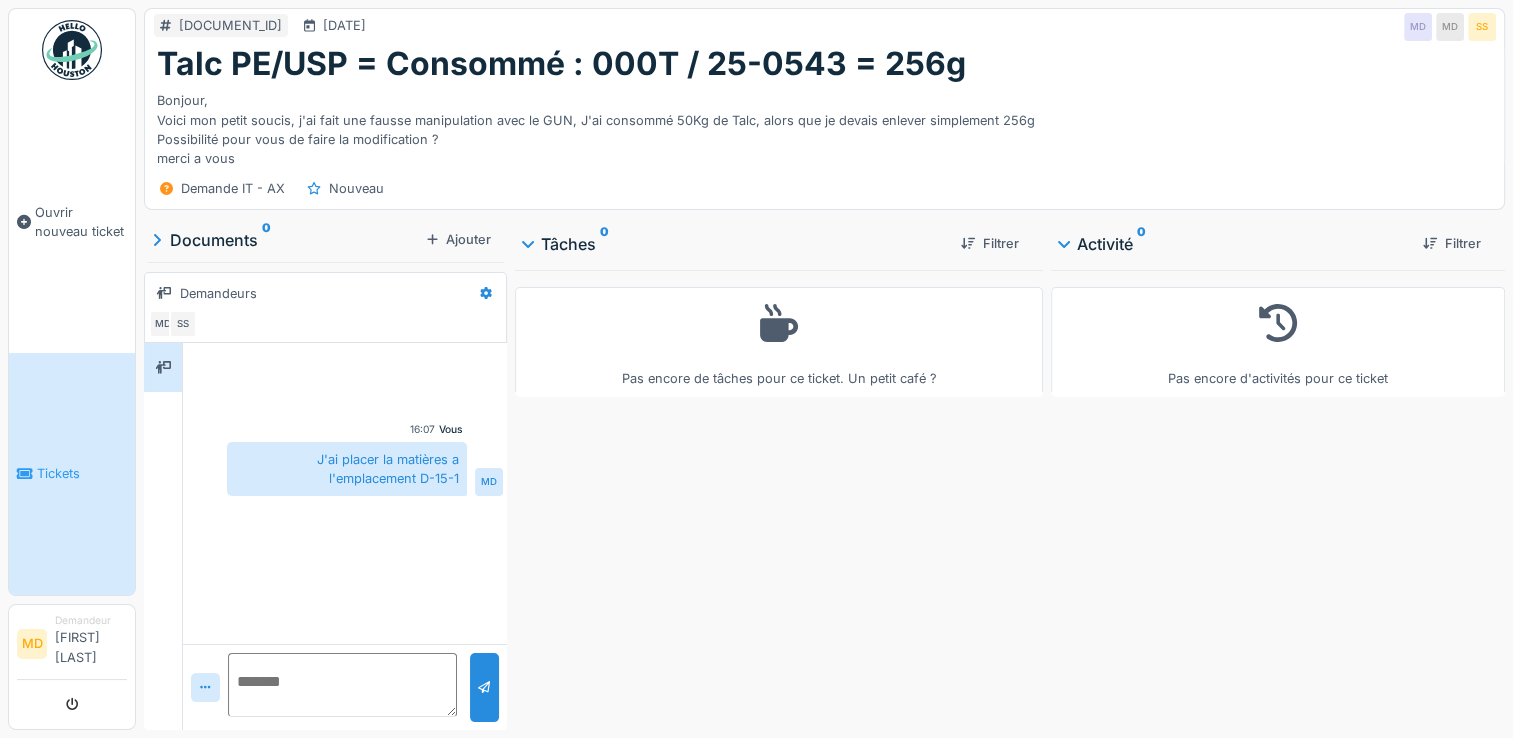 click on "Pas encore de tâches pour ce ticket. Un petit café ?" at bounding box center [779, 496] 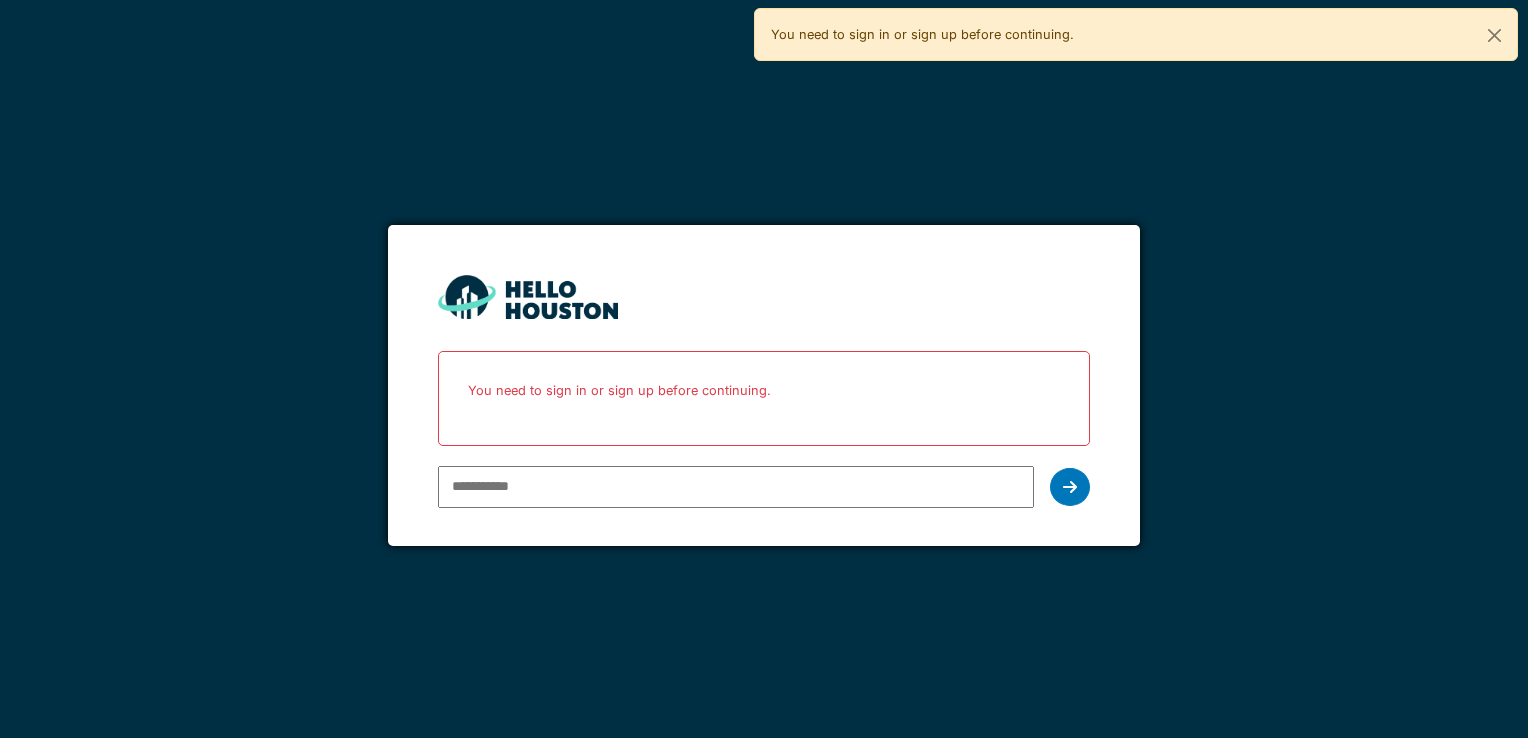 scroll, scrollTop: 0, scrollLeft: 0, axis: both 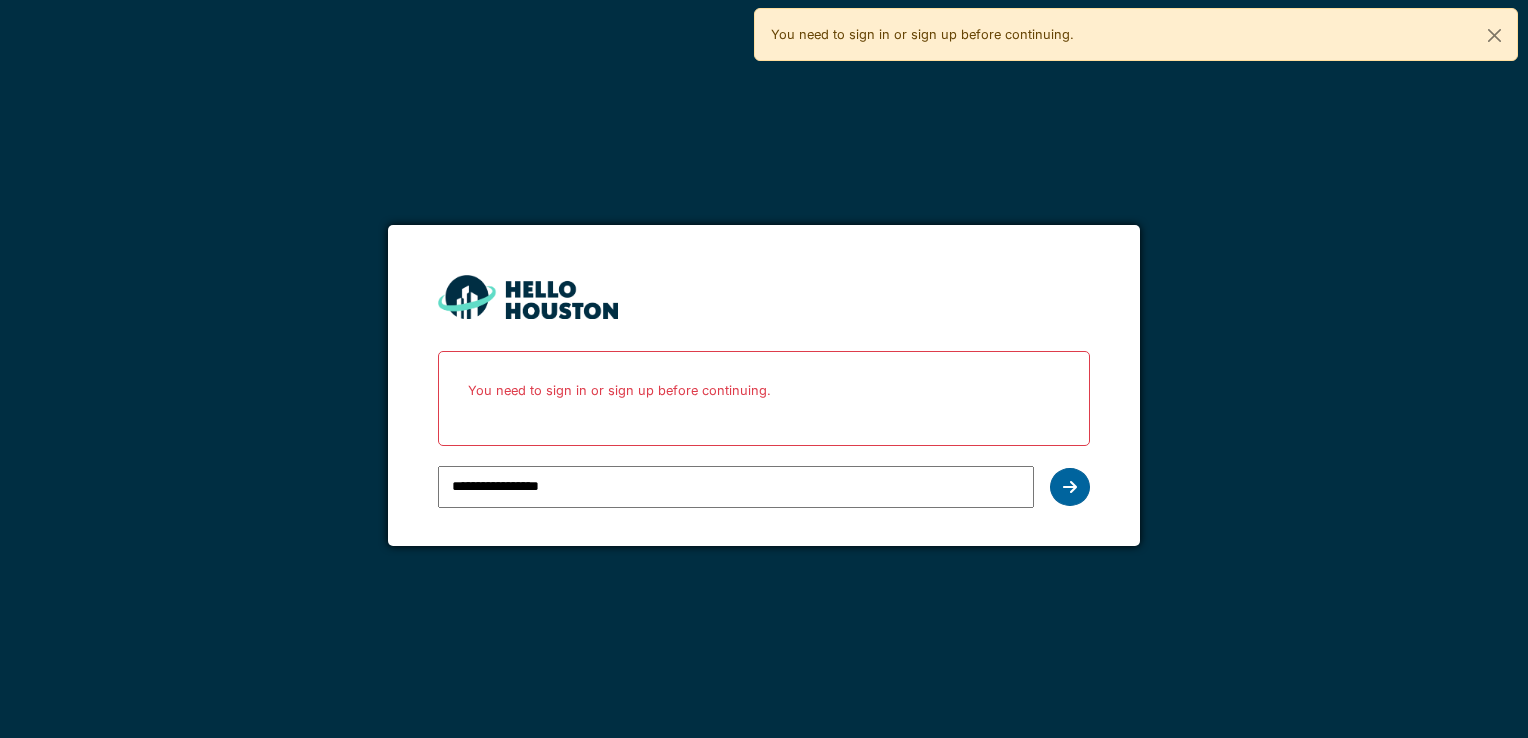 click at bounding box center (1070, 487) 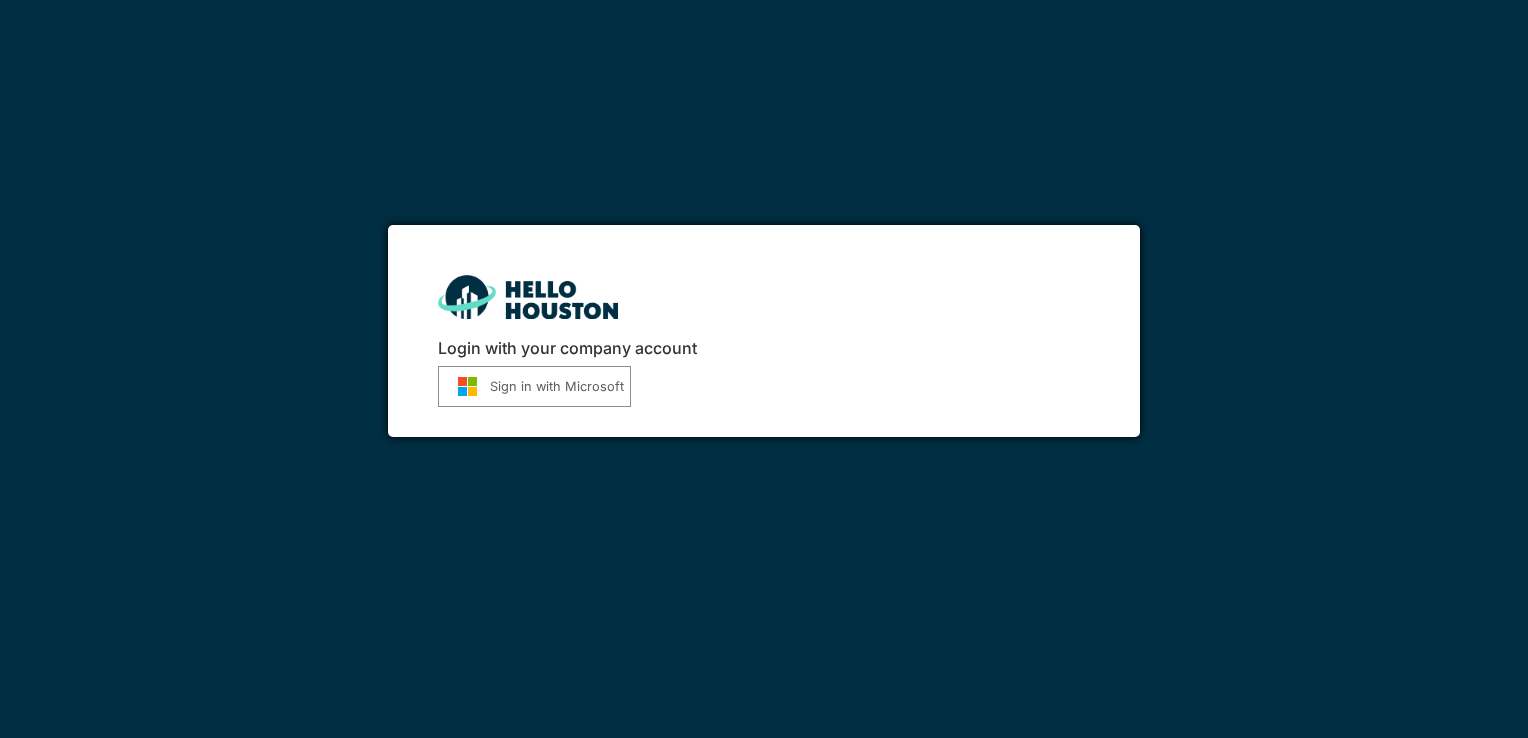 scroll, scrollTop: 0, scrollLeft: 0, axis: both 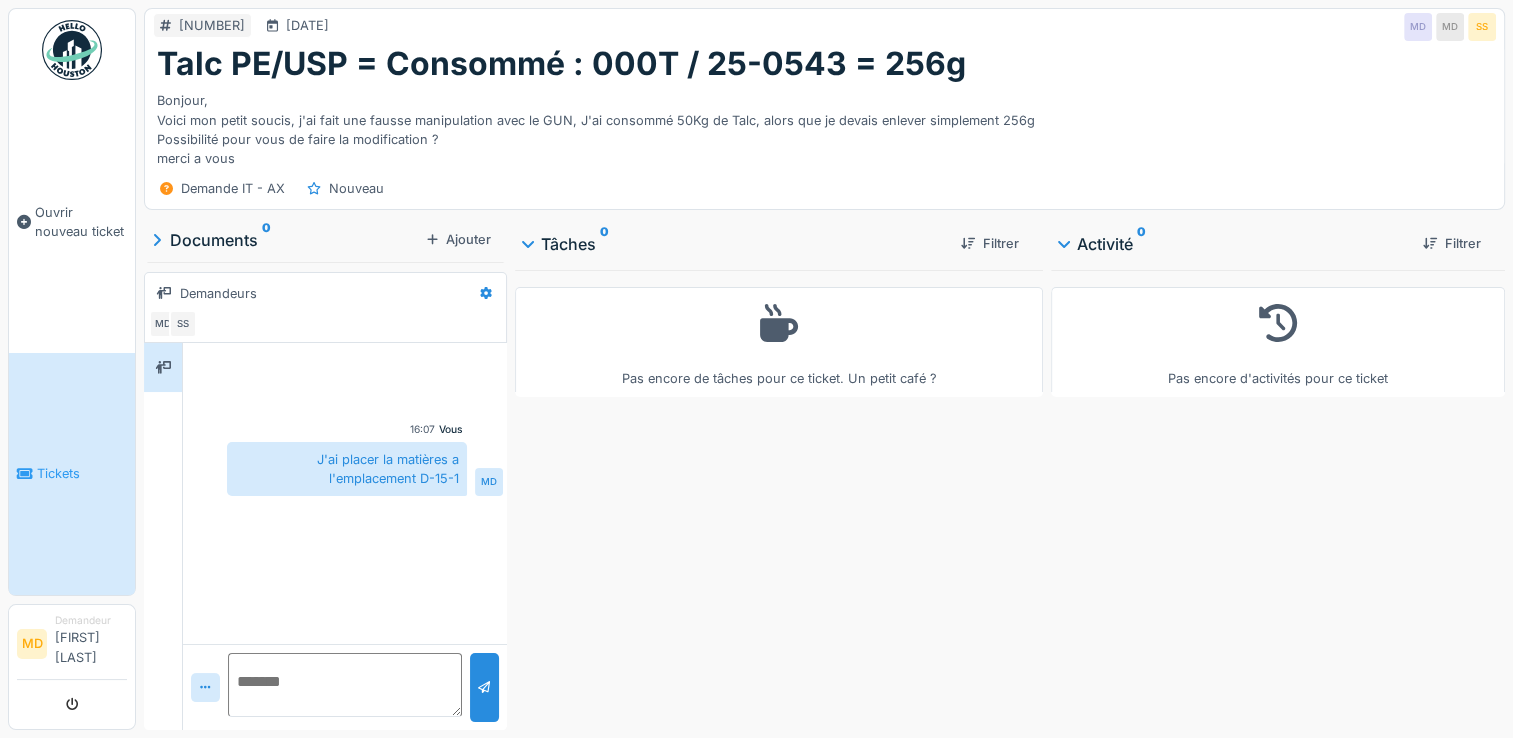 click on "Tickets" at bounding box center (72, 474) 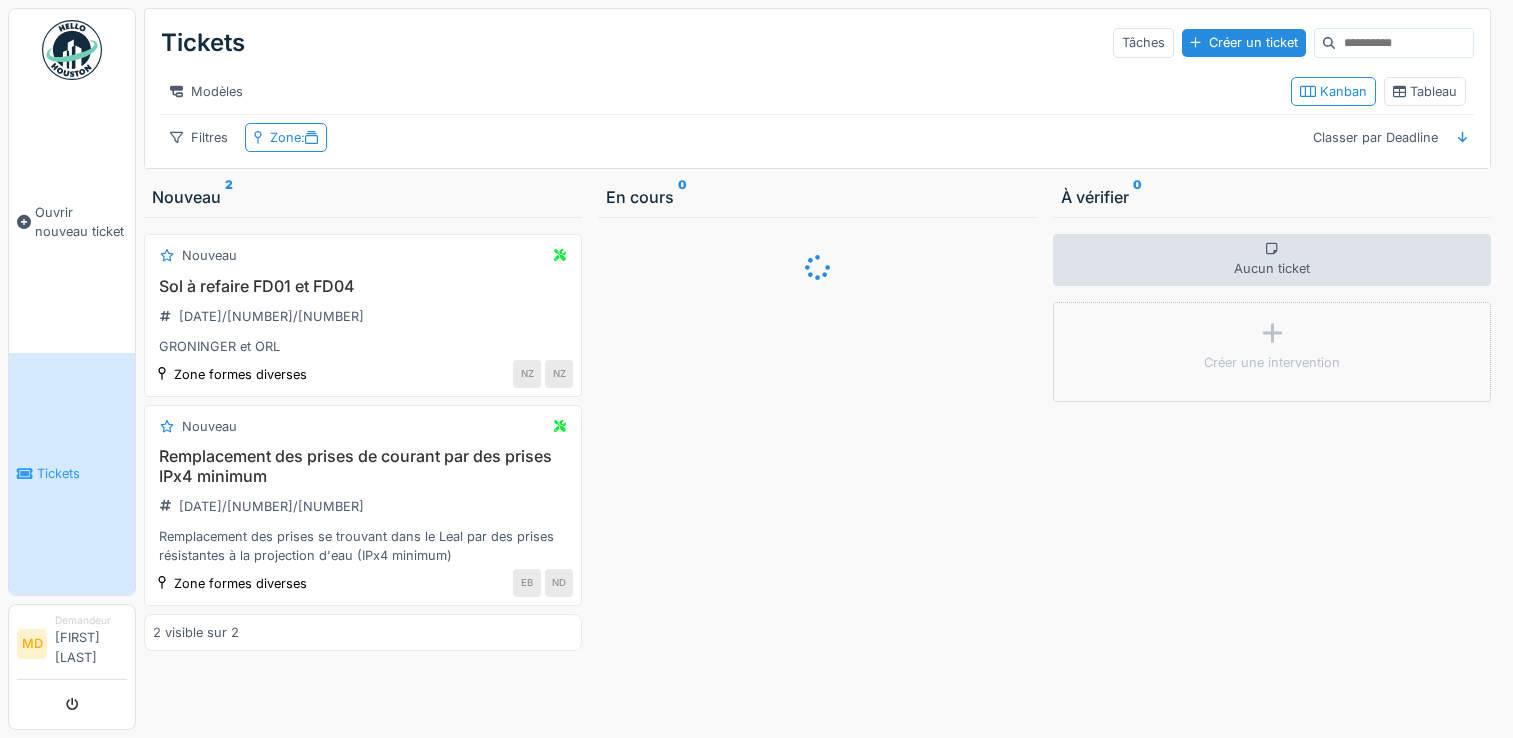 scroll, scrollTop: 0, scrollLeft: 0, axis: both 